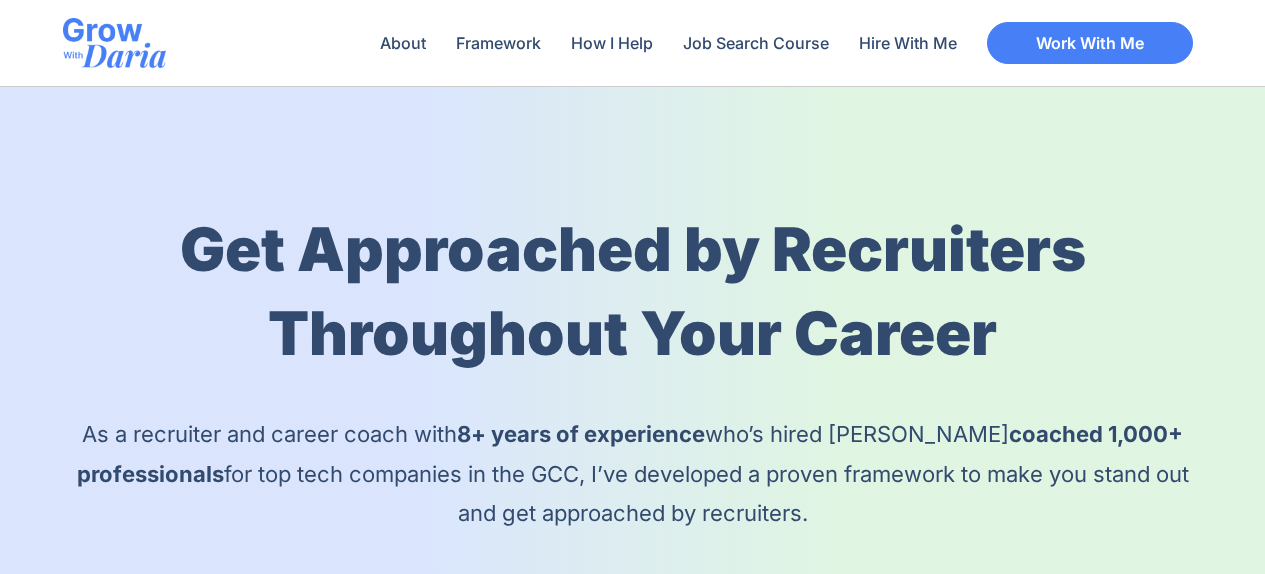 scroll, scrollTop: 589, scrollLeft: 0, axis: vertical 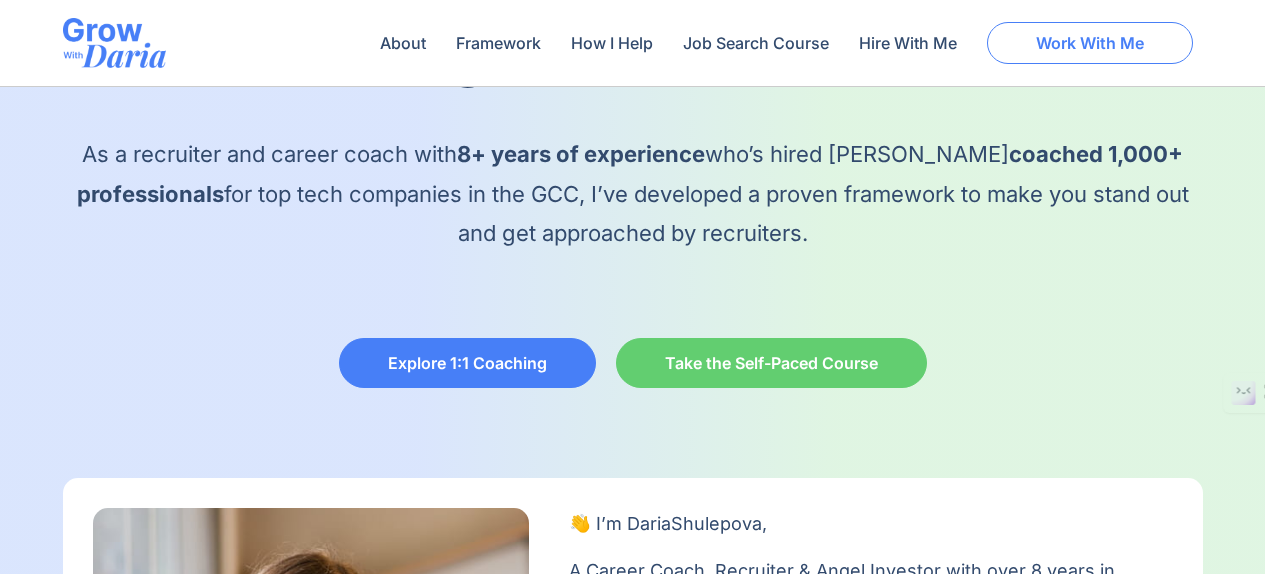 click on "Work With Me" 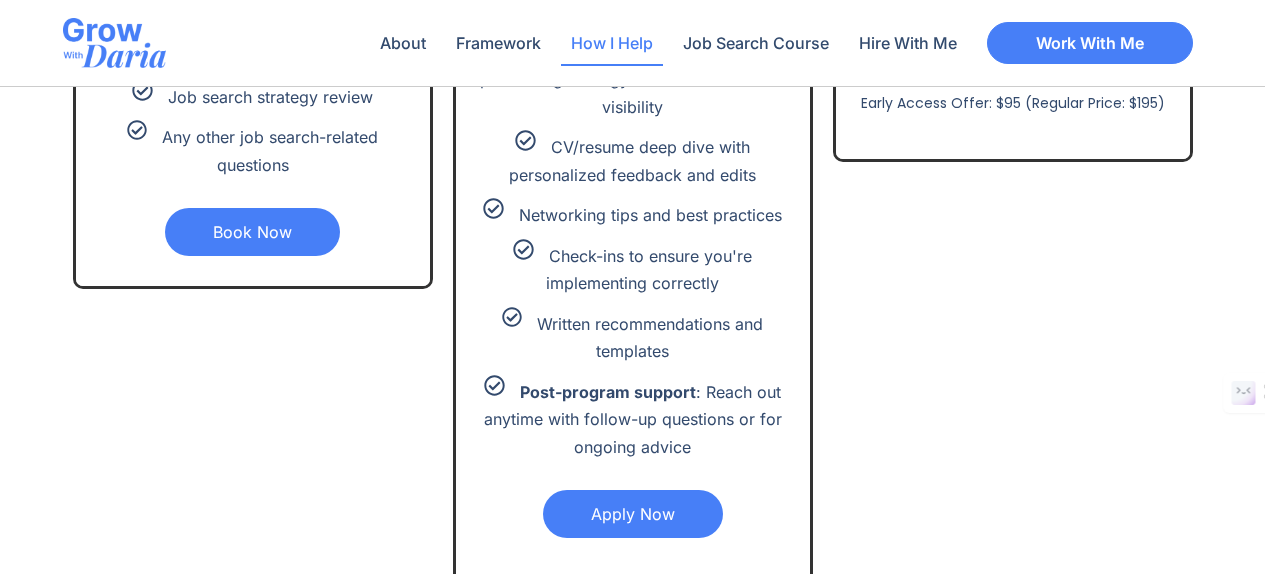 scroll, scrollTop: 4656, scrollLeft: 0, axis: vertical 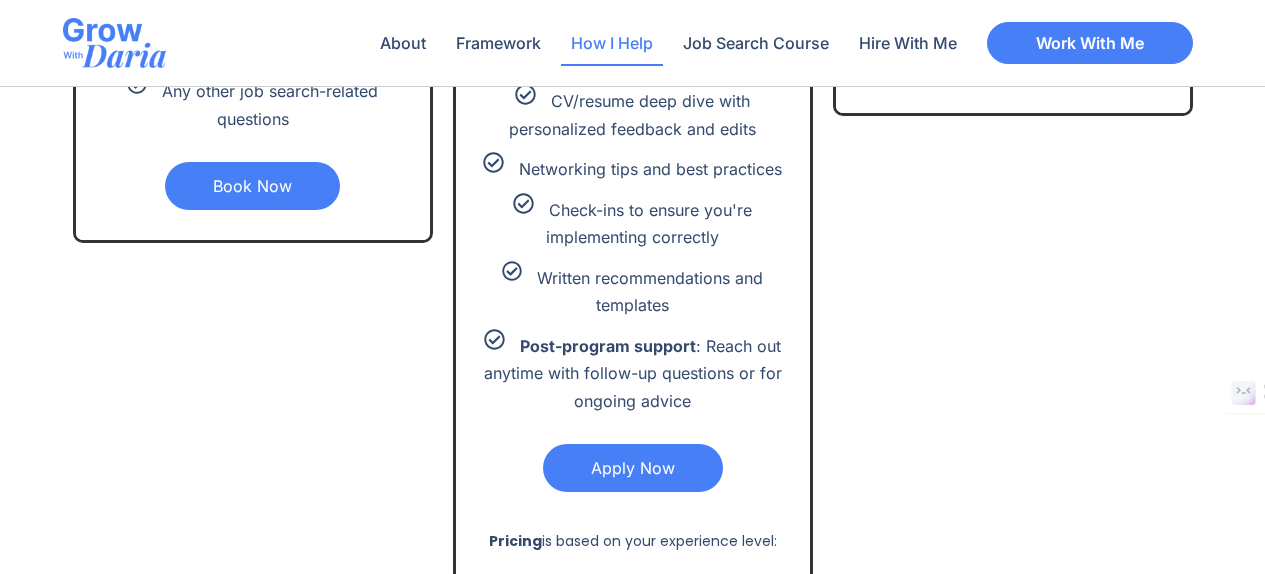 click on "Apply Now" at bounding box center [633, 468] 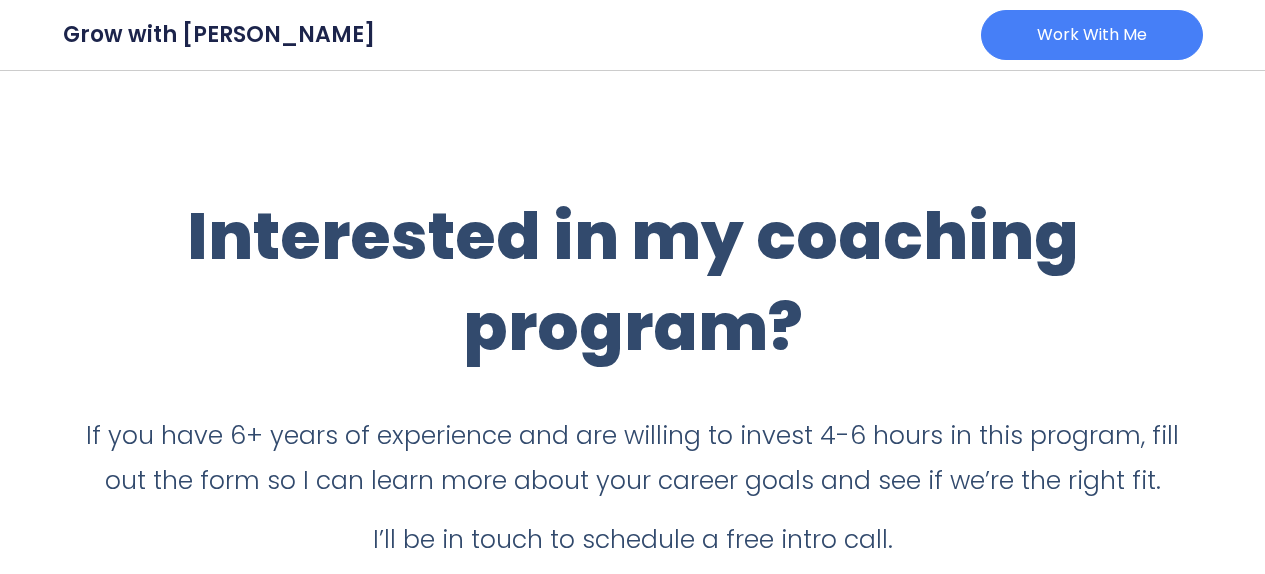 scroll, scrollTop: 0, scrollLeft: 0, axis: both 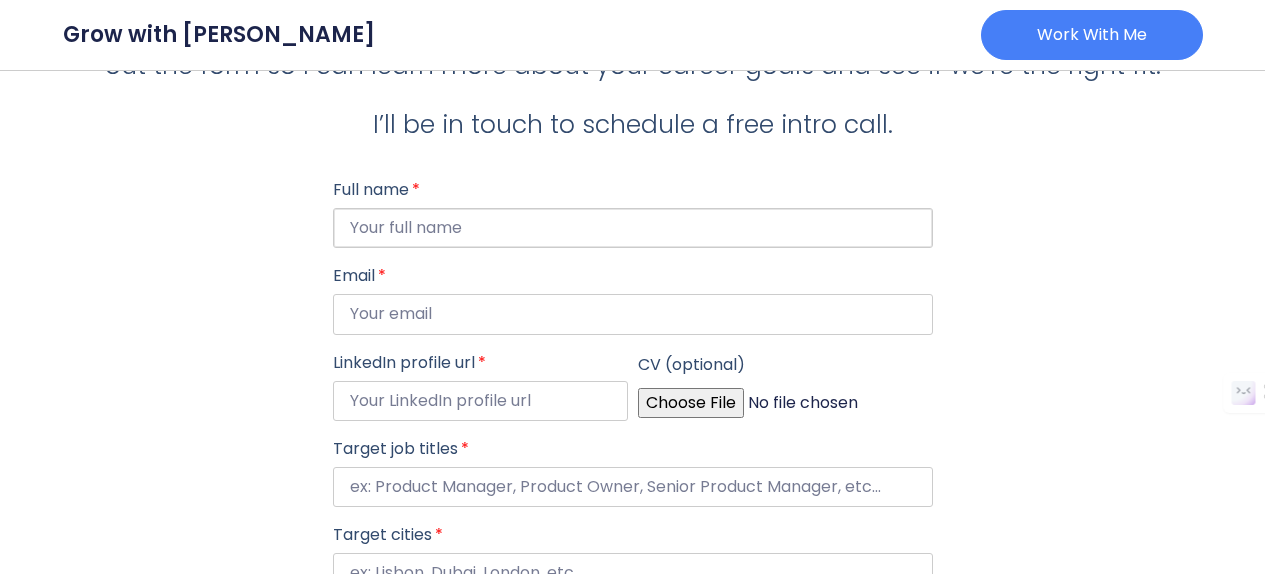 click on "Full name" at bounding box center (633, 228) 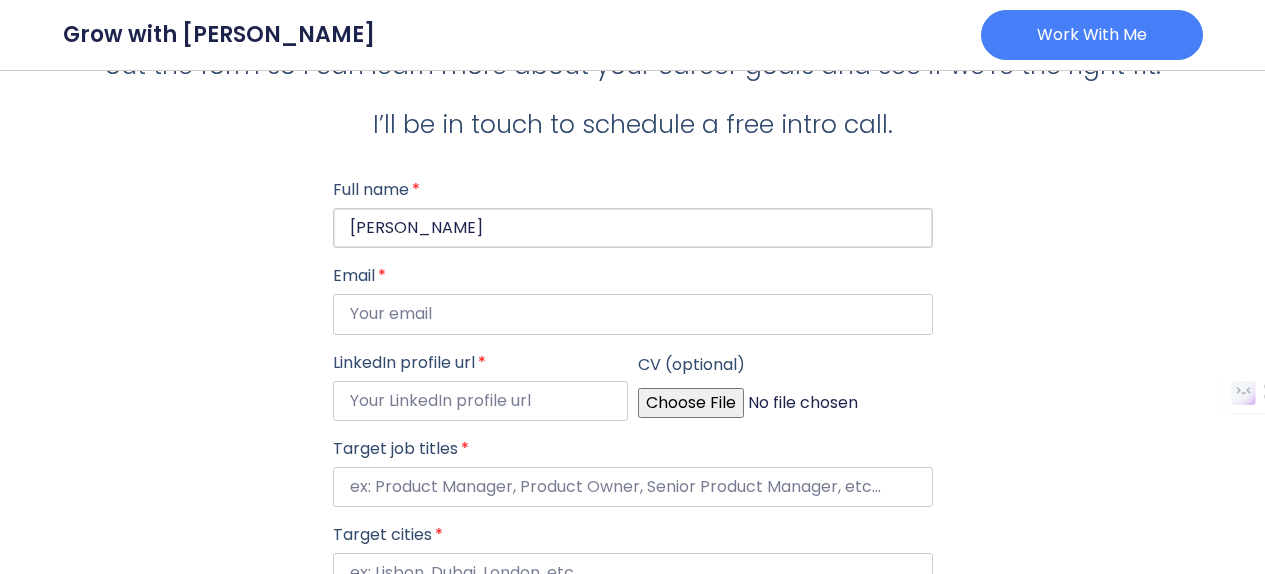 type on "Mohammed Osman" 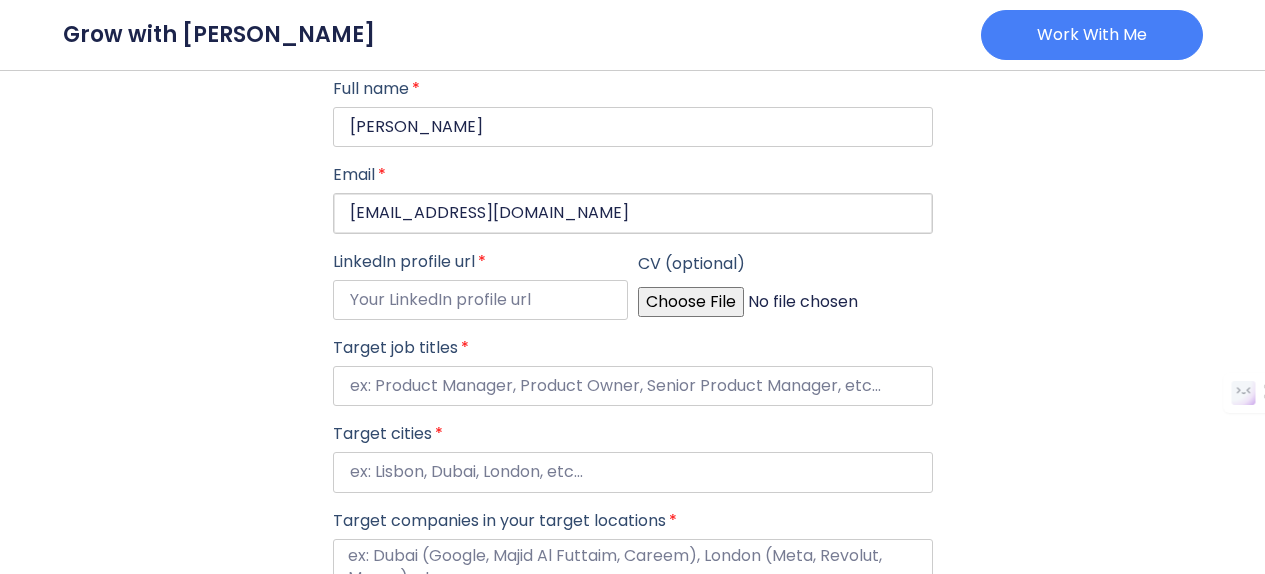 scroll, scrollTop: 527, scrollLeft: 0, axis: vertical 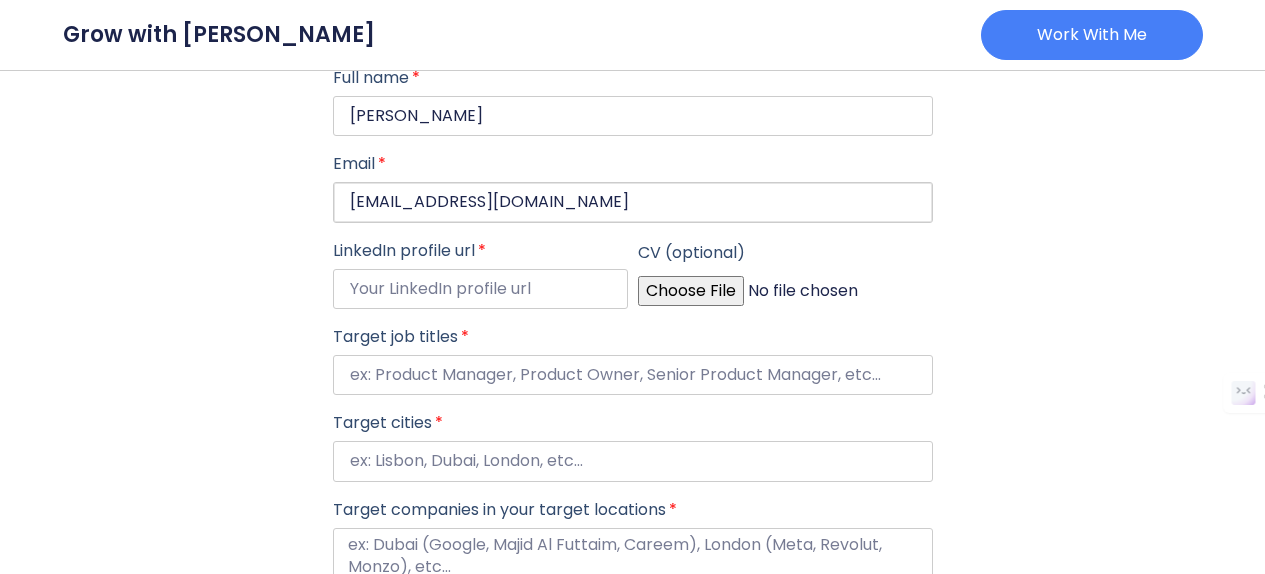 type on "mohdrash1990@gmail.com" 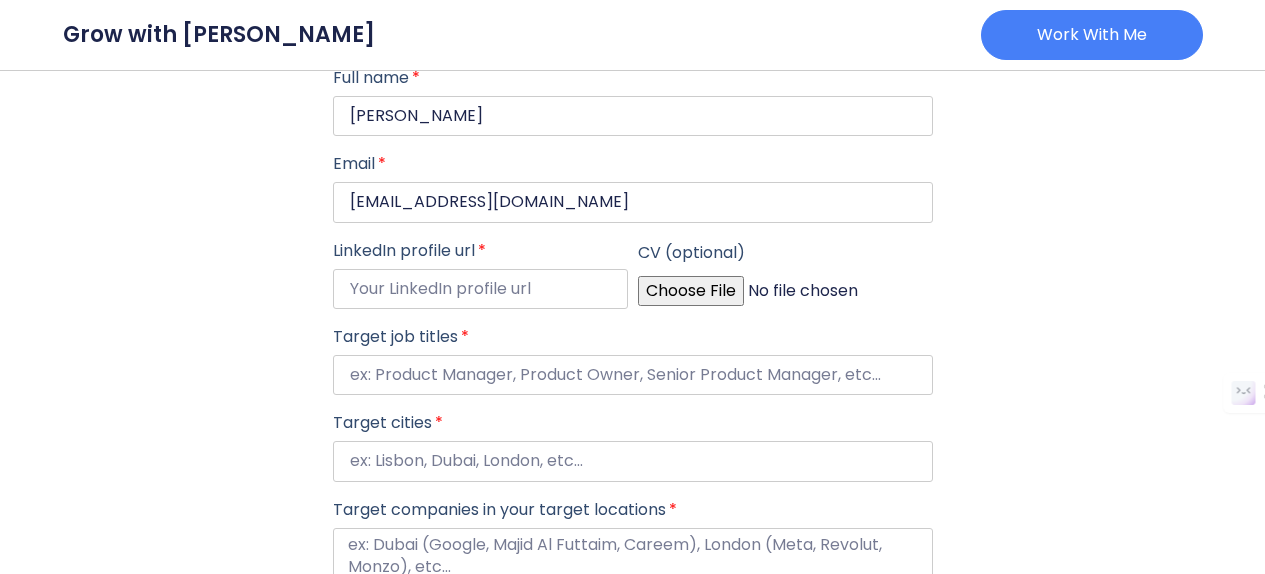 click on "CV (optional)" at bounding box center (785, 291) 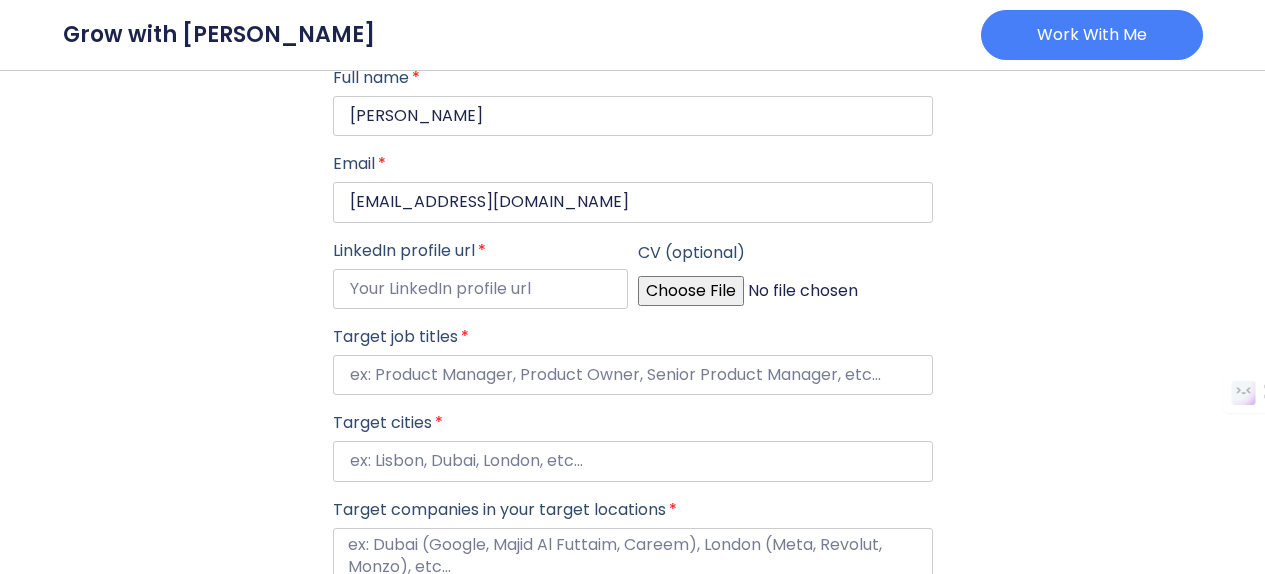 type on "C:\fakepath\CV.docx" 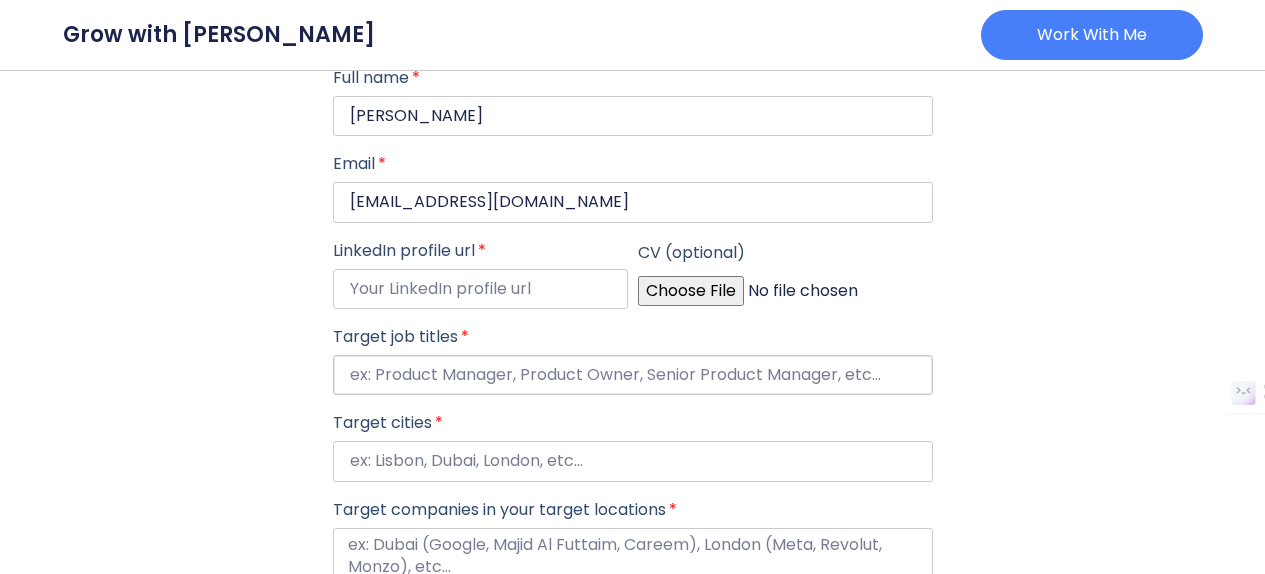 click on "Target job titles" at bounding box center (633, 375) 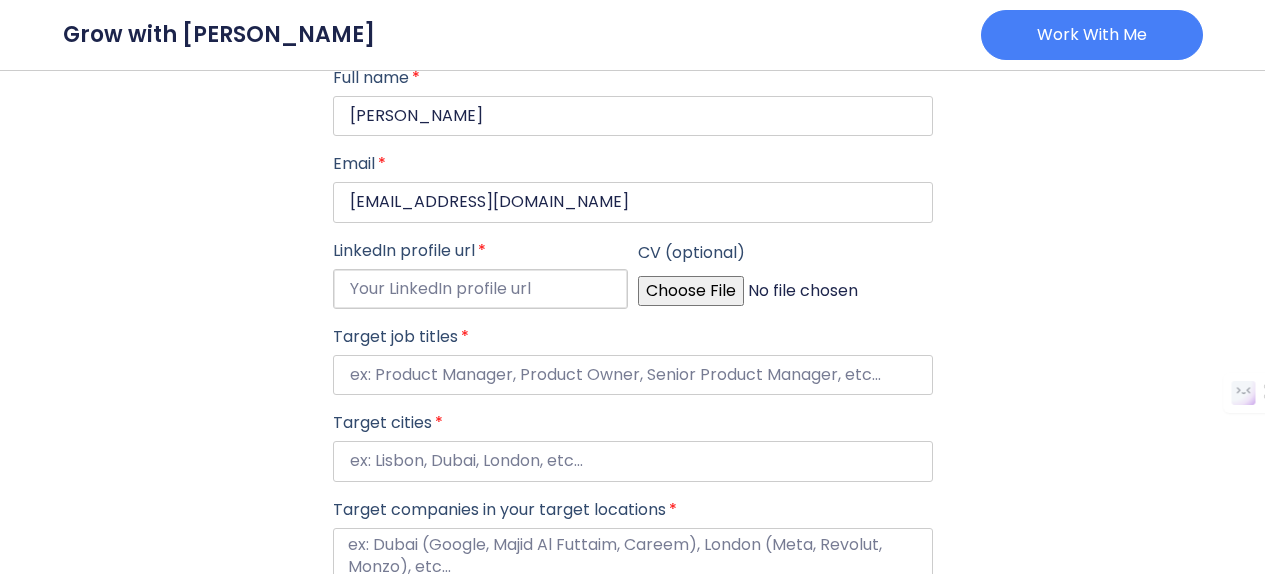 click on "LinkedIn profile url" at bounding box center (480, 289) 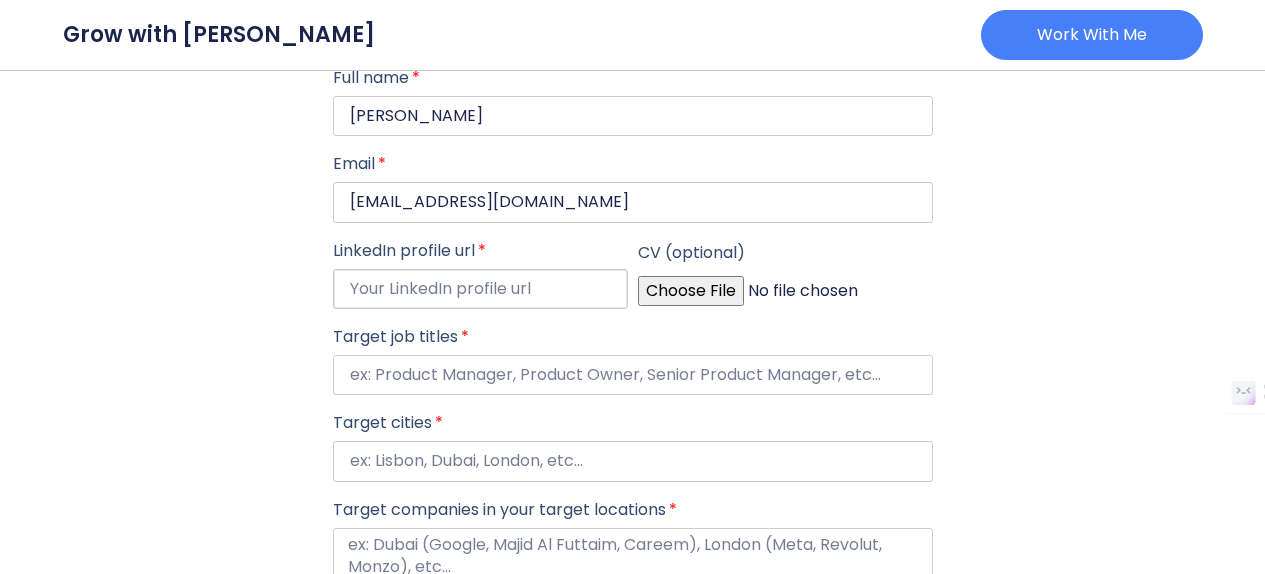 paste on "https://www.linkedin.com/in/smartercode/" 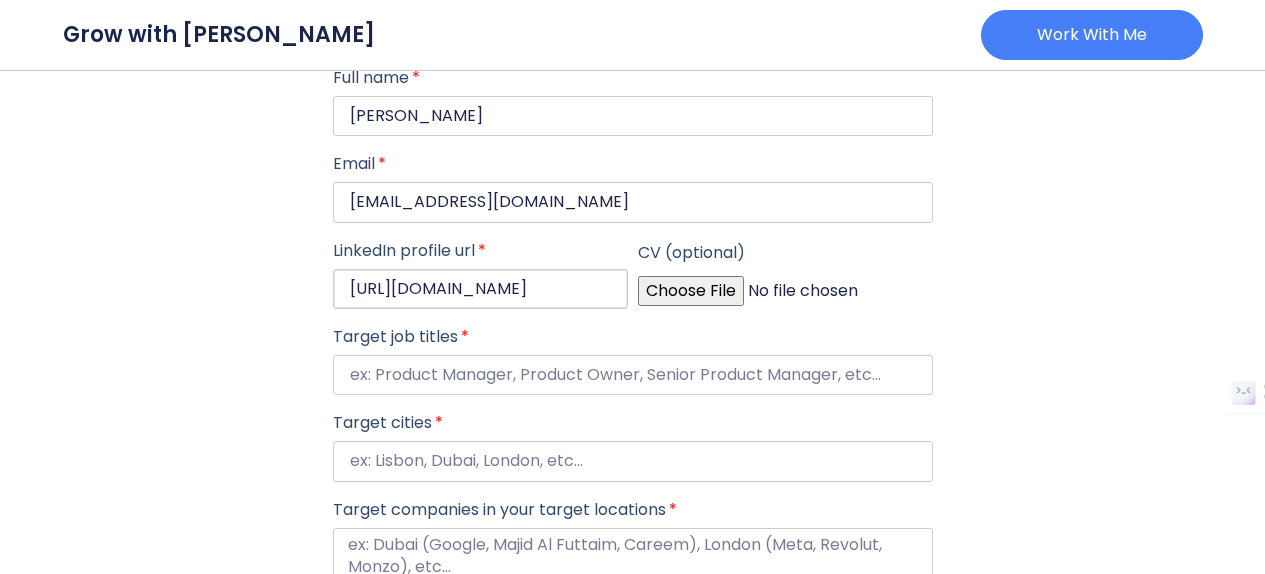 scroll, scrollTop: 0, scrollLeft: 83, axis: horizontal 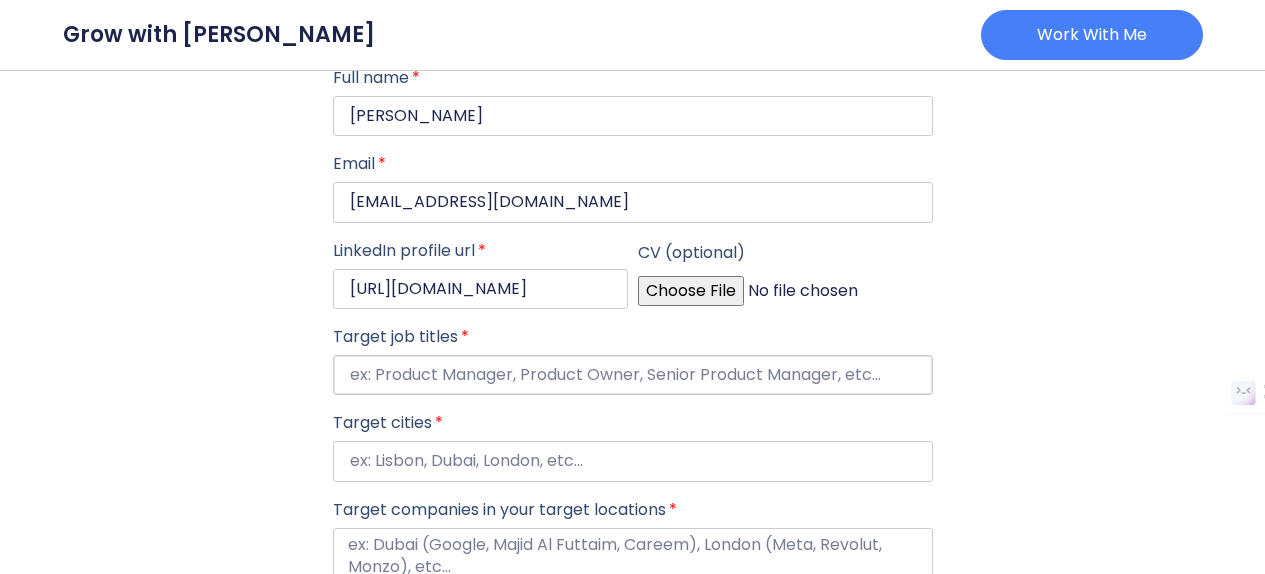 click on "Target job titles" at bounding box center [633, 375] 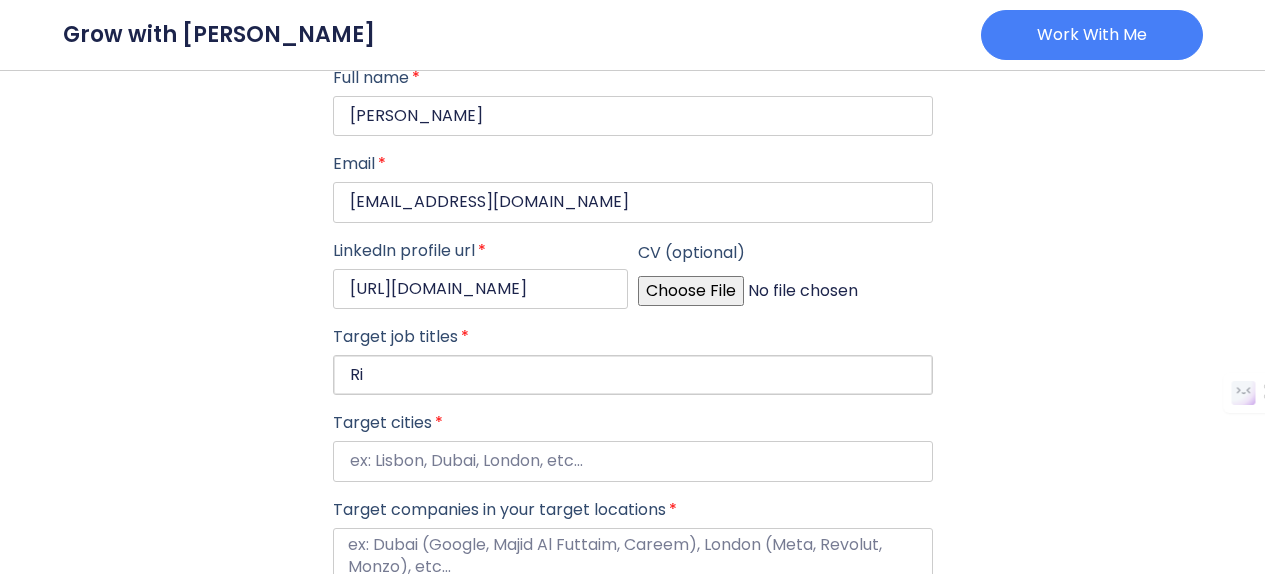 type on "R" 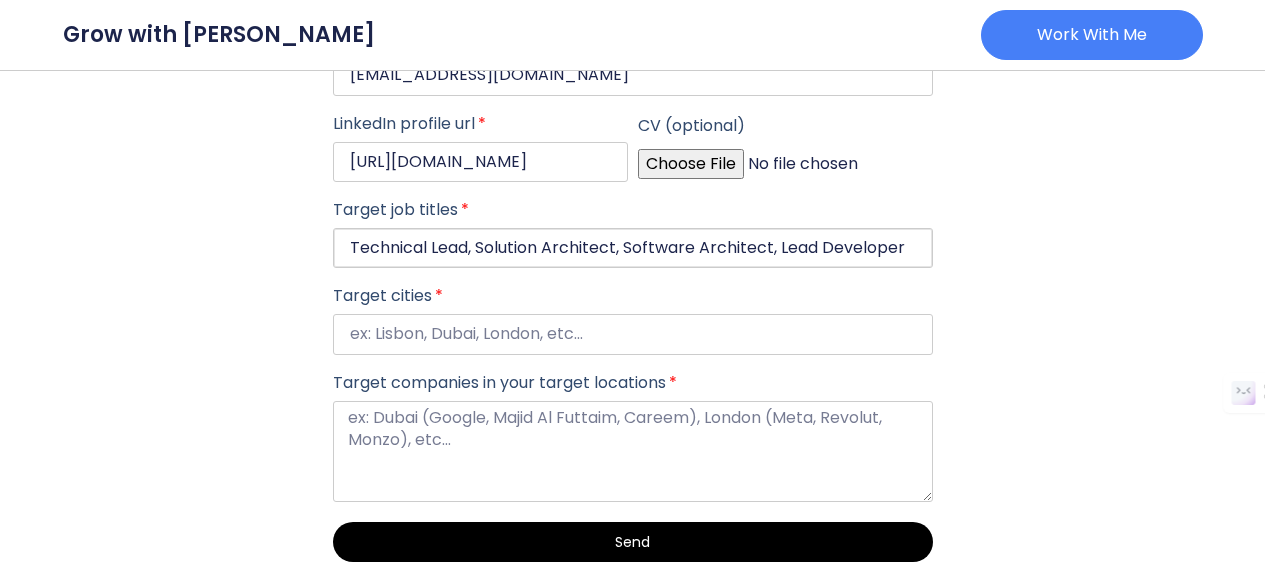 scroll, scrollTop: 651, scrollLeft: 0, axis: vertical 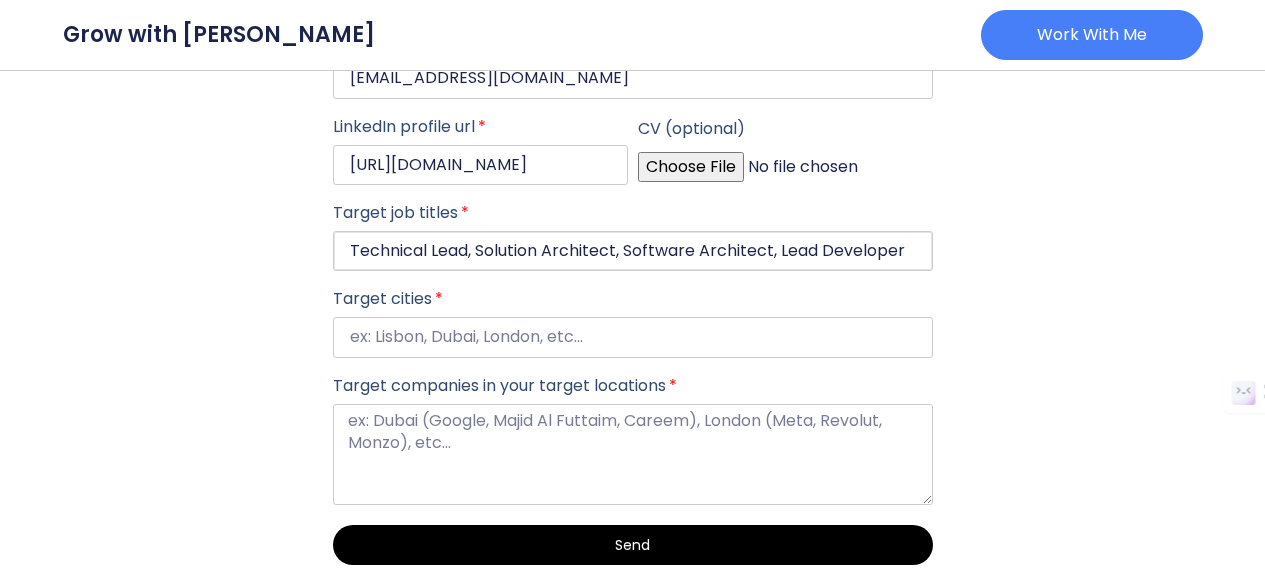 type on "Technical Lead, Solution Architect, Software Architect, Lead Developer" 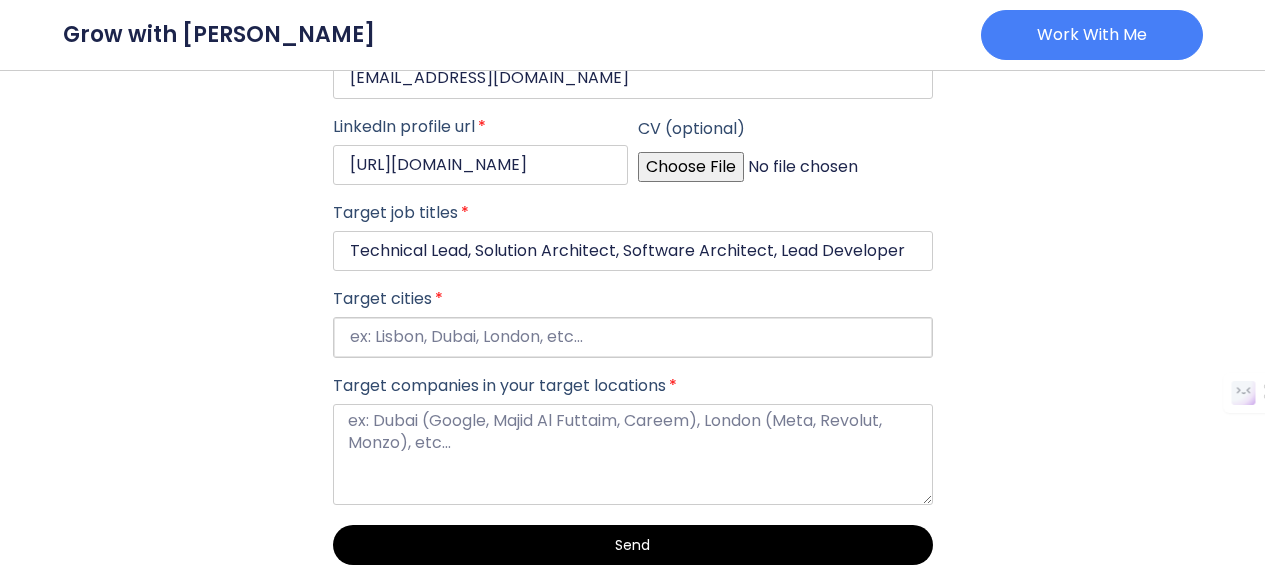 click on "Target cities" at bounding box center (633, 337) 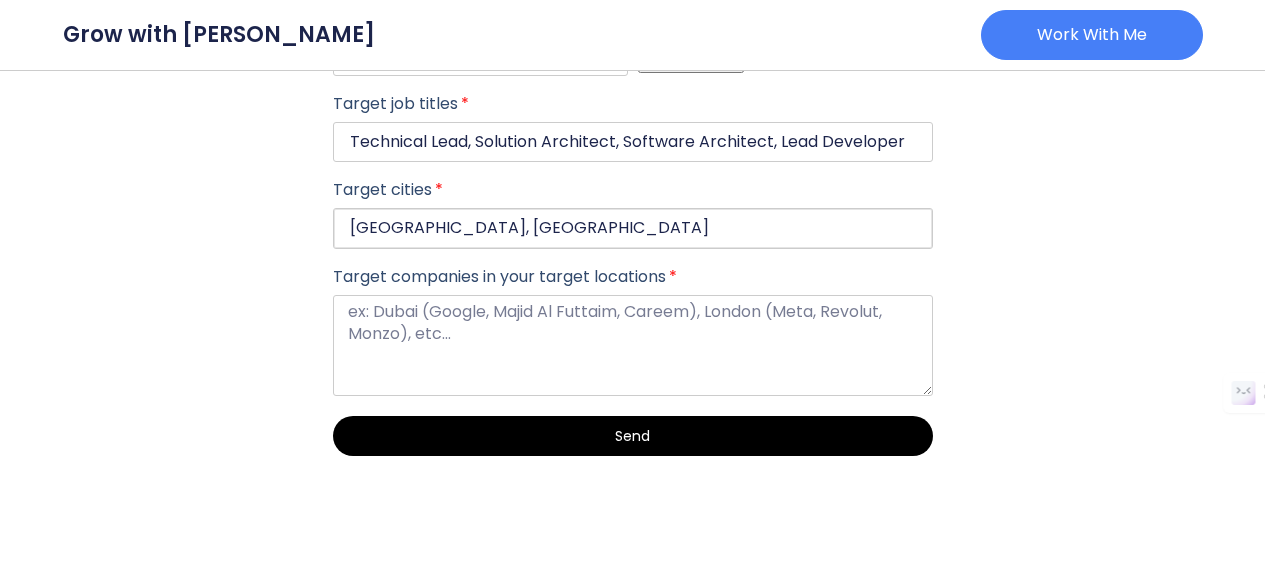 scroll, scrollTop: 767, scrollLeft: 0, axis: vertical 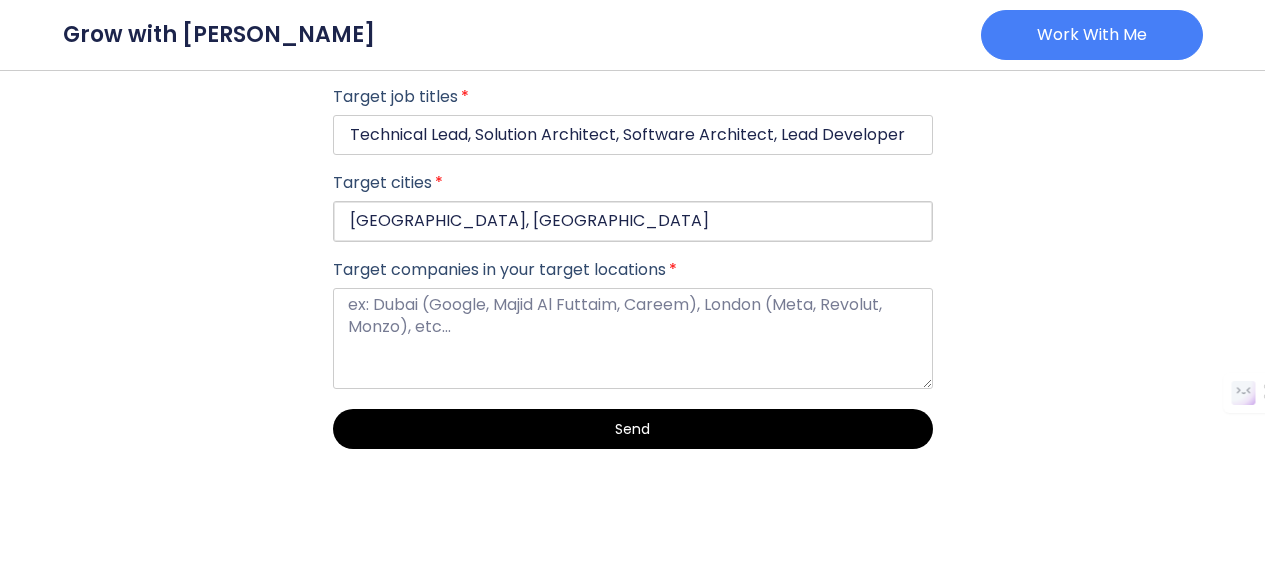 type on "Riyadh, Doha" 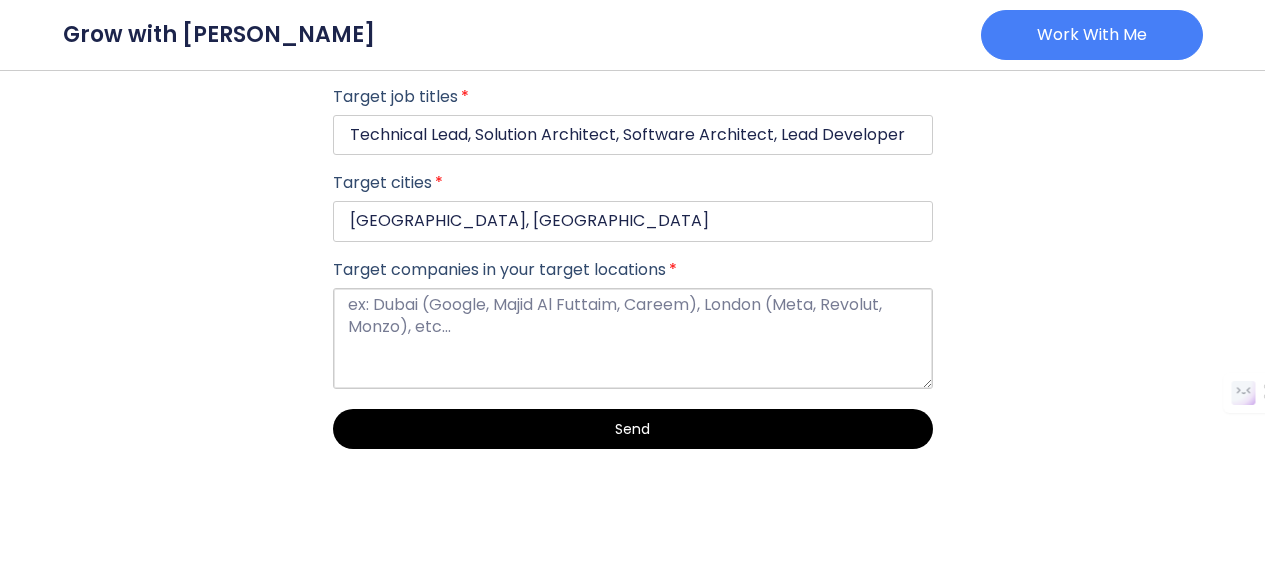 click on "Target companies in your target locations" at bounding box center [633, 339] 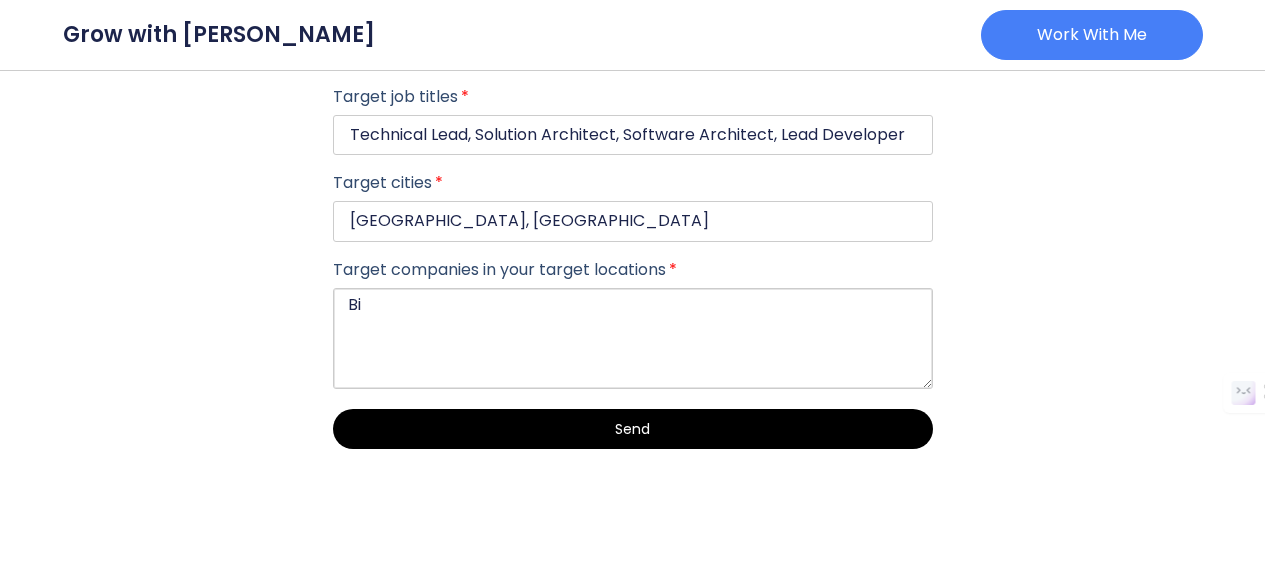 type on "B" 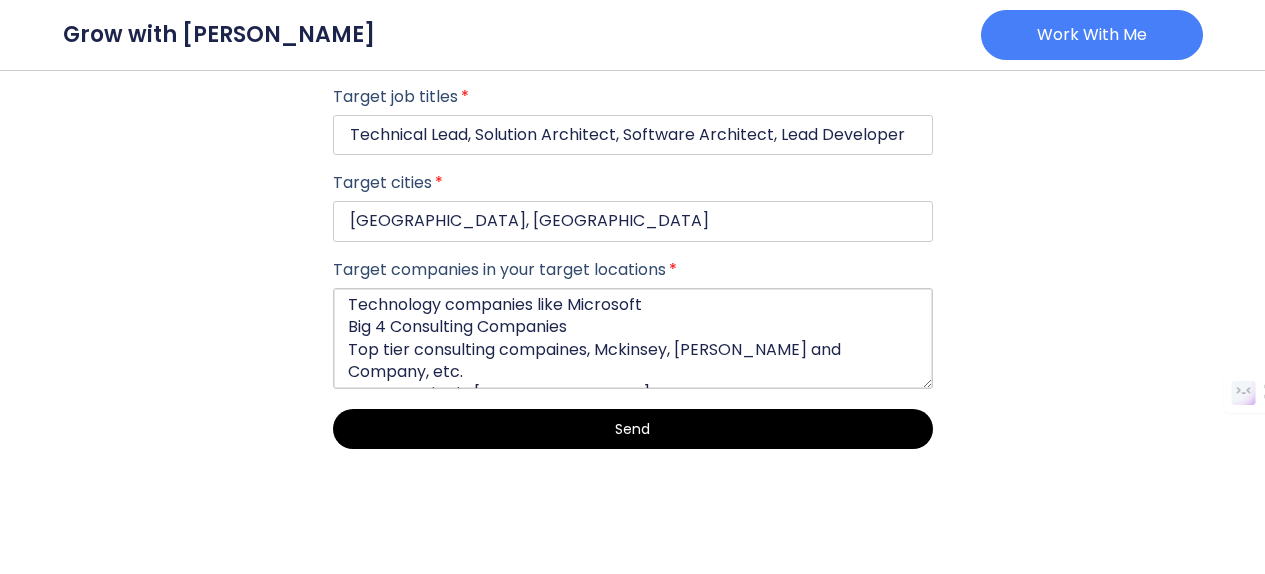 scroll, scrollTop: 17, scrollLeft: 0, axis: vertical 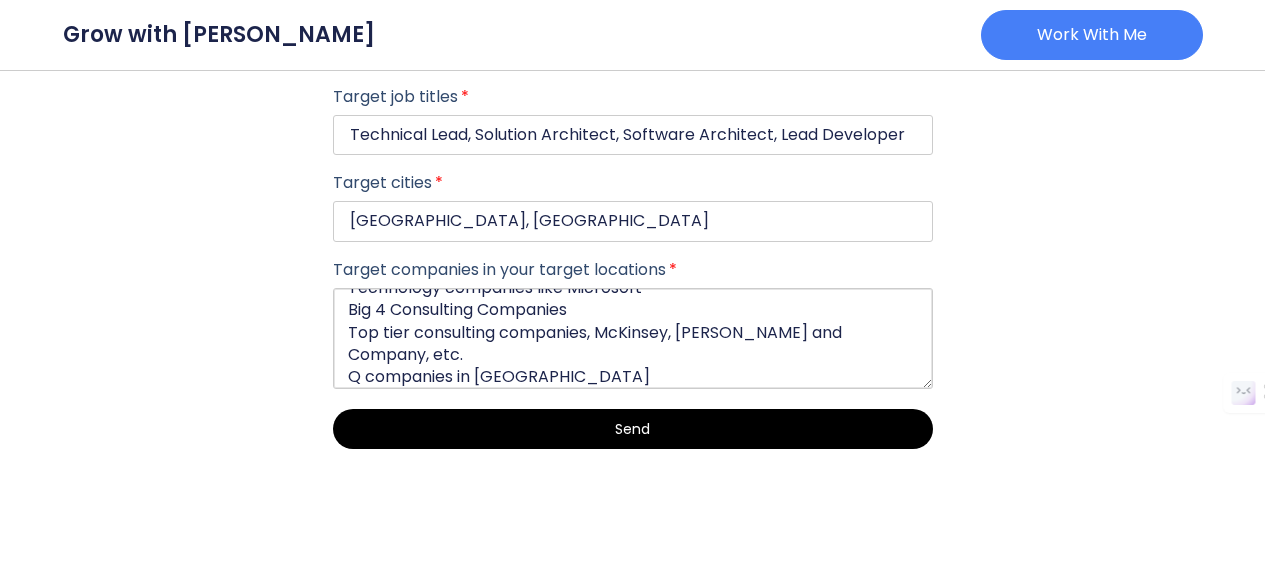 click on "Technology companies like Microsoft
Big 4 Consulting Companies
Top tier consulting companies, McKinsey, Bain and Company, etc.
Q companies in Qatar" at bounding box center (633, 339) 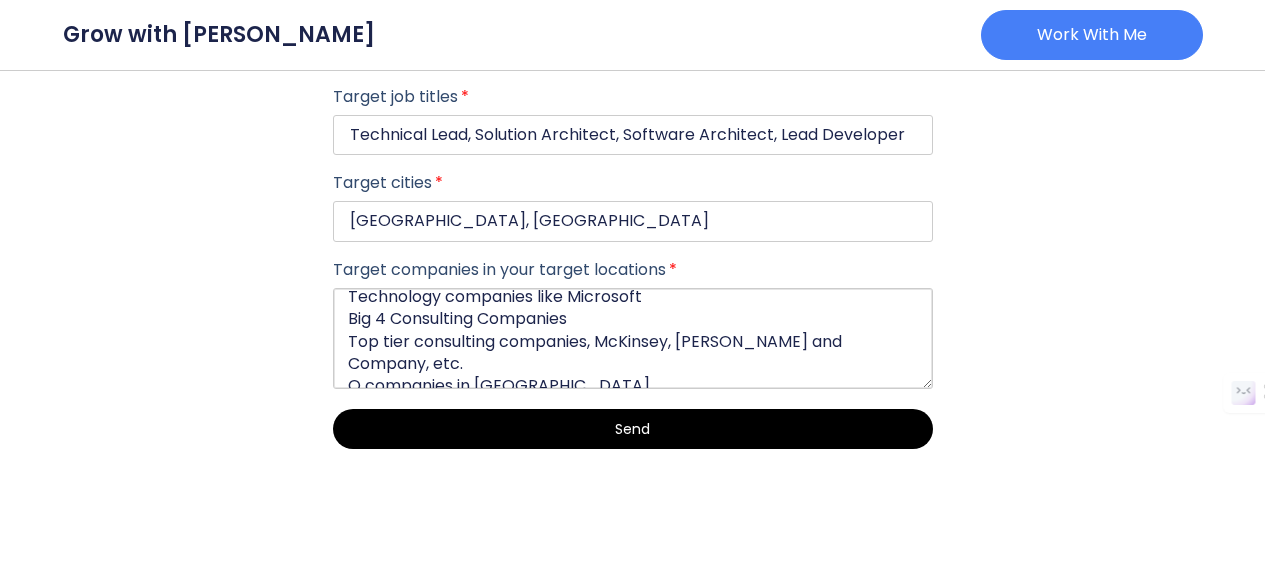 scroll, scrollTop: 0, scrollLeft: 0, axis: both 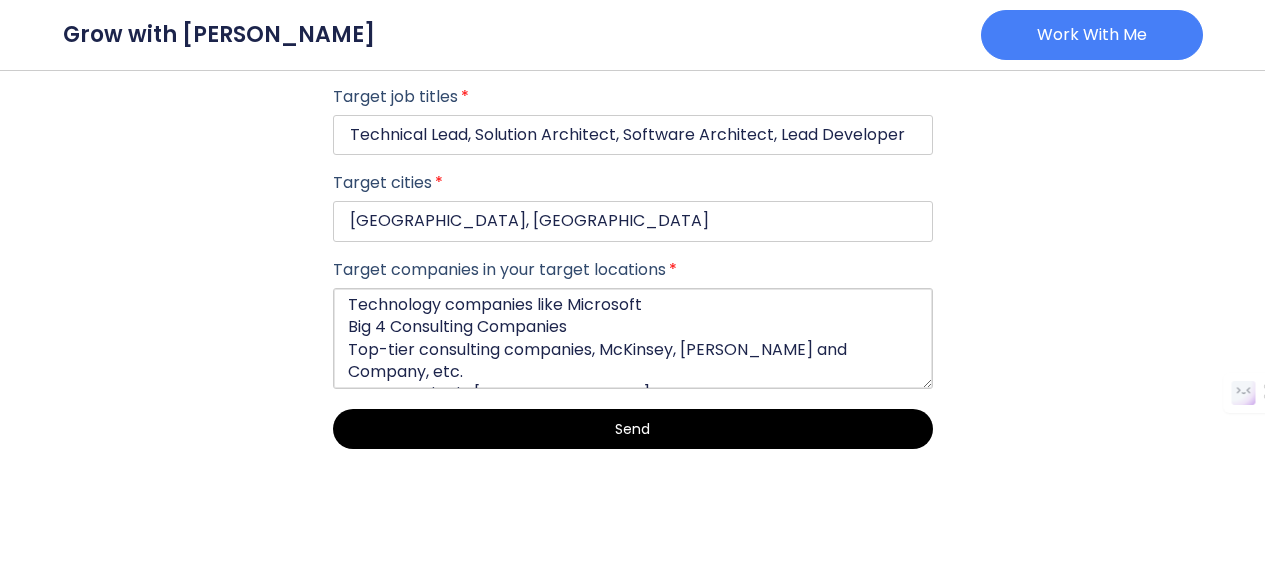 click on "Technology companies like Microsoft
Big 4 Consulting Companies
Top-tier consulting companies, McKinsey, Bain and Company, etc.
Q companies in Qatar
Prestigious companies in Saudi like aramco digital, Aramco and Humain" at bounding box center [633, 339] 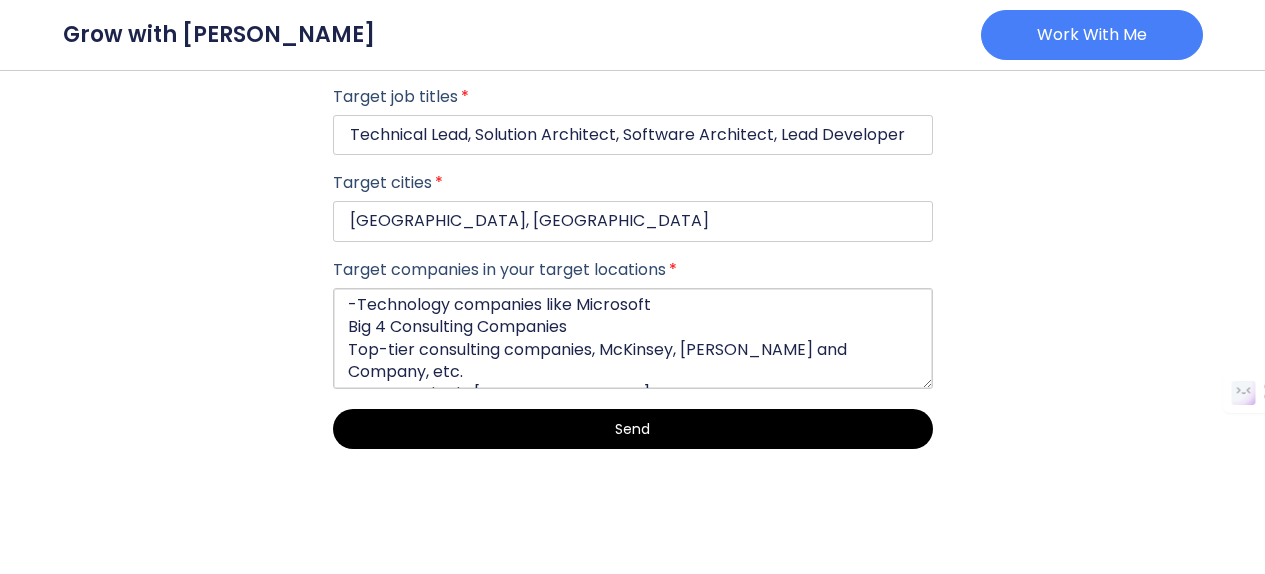 click on "-Technology companies like Microsoft
Big 4 Consulting Companies
Top-tier consulting companies, McKinsey, Bain and Company, etc.
Q companies in Qatar
Prestigious companies in Saudi like aramco digital, Aramco and Humain" at bounding box center (633, 339) 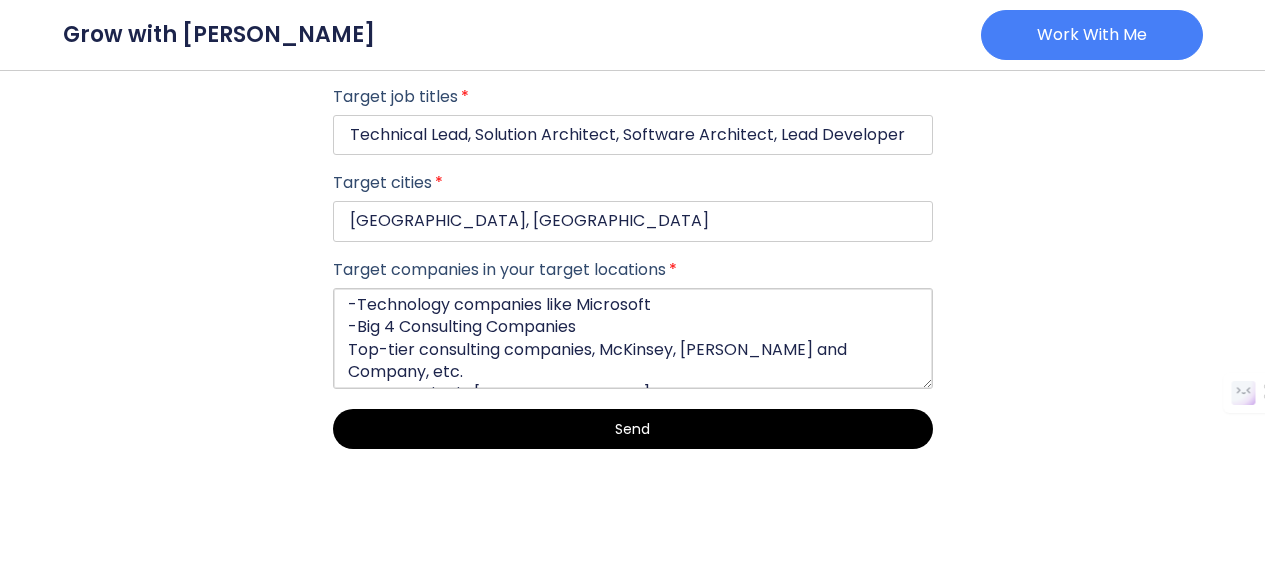 click on "-Technology companies like Microsoft
-Big 4 Consulting Companies
Top-tier consulting companies, McKinsey, Bain and Company, etc.
Q companies in Qatar
Prestigious companies in Saudi like aramco digital, Aramco and Humain" at bounding box center (633, 339) 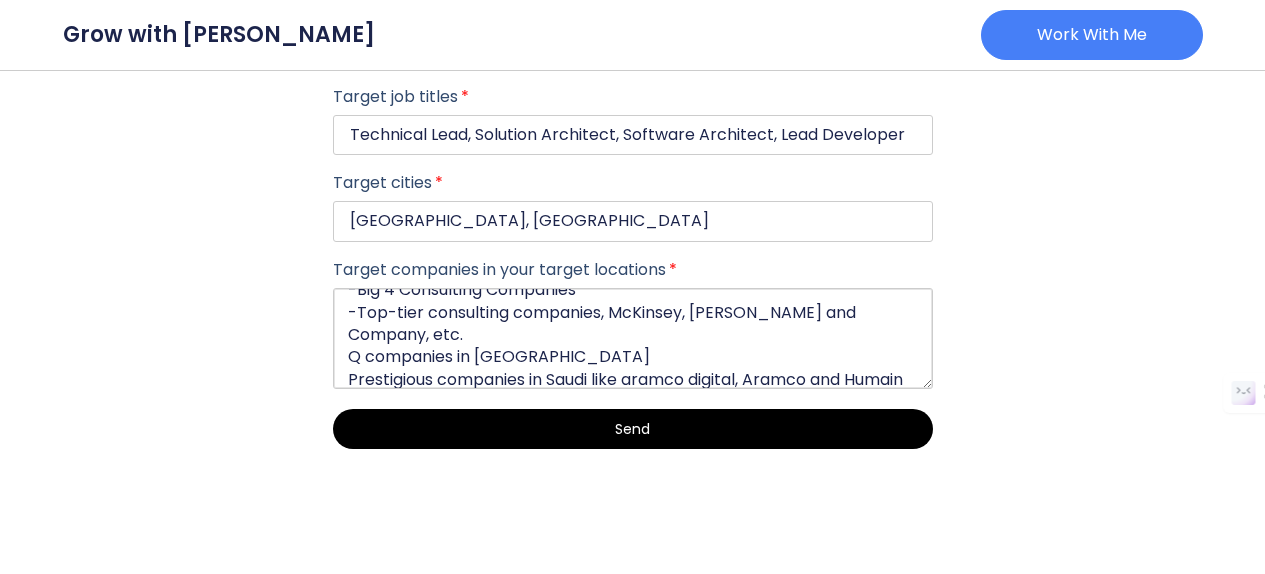 scroll, scrollTop: 67, scrollLeft: 0, axis: vertical 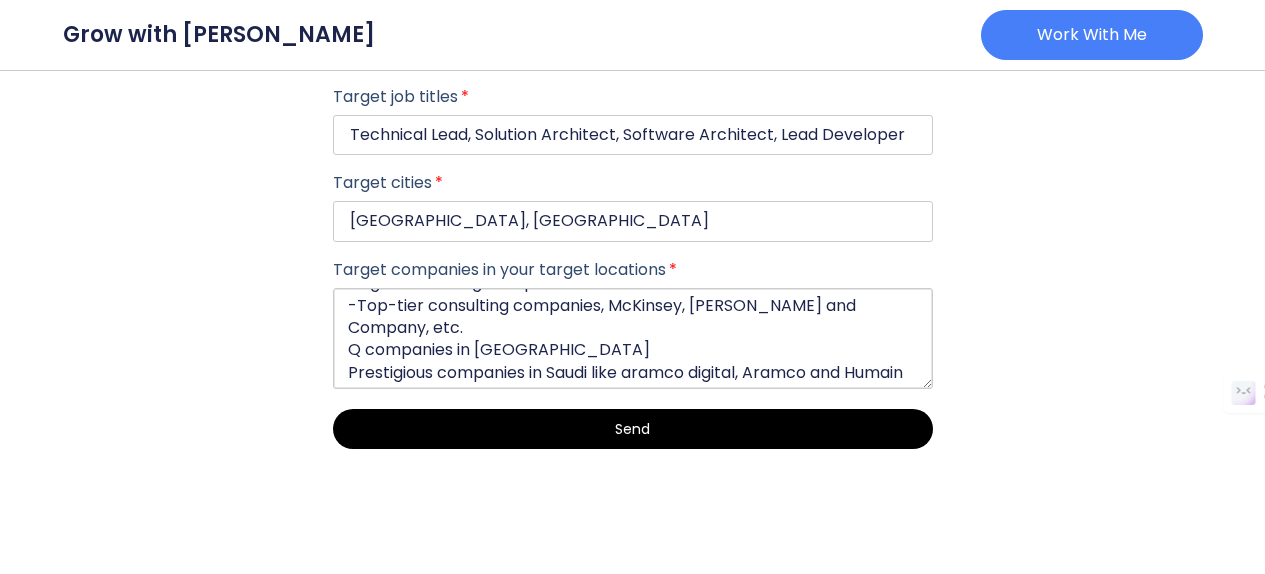 click on "-Technology companies like Microsoft
-Big 4 Consulting Companies
-Top-tier consulting companies, McKinsey, Bain and Company, etc.
Q companies in Qatar
Prestigious companies in Saudi like aramco digital, Aramco and Humain" at bounding box center (633, 339) 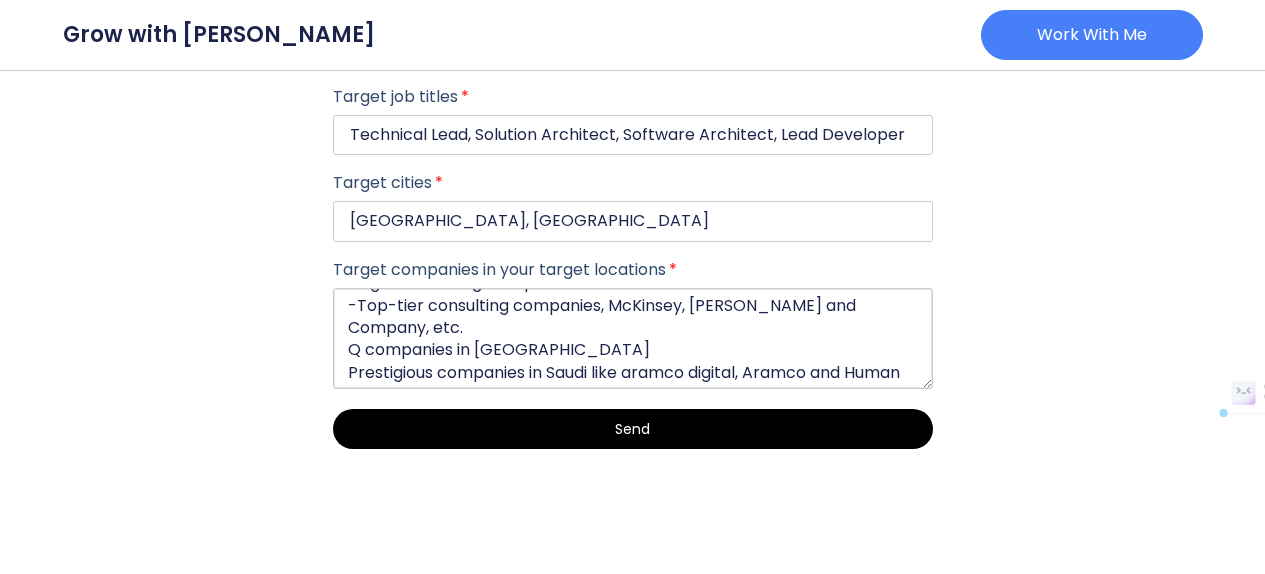 click on "-Technology companies like Microsoft
-Big 4 Consulting Companies
-Top-tier consulting companies, McKinsey, Bain and Company, etc.
Q companies in Qatar
Prestigious companies in Saudi like aramco digital, Aramco and Human" at bounding box center (633, 339) 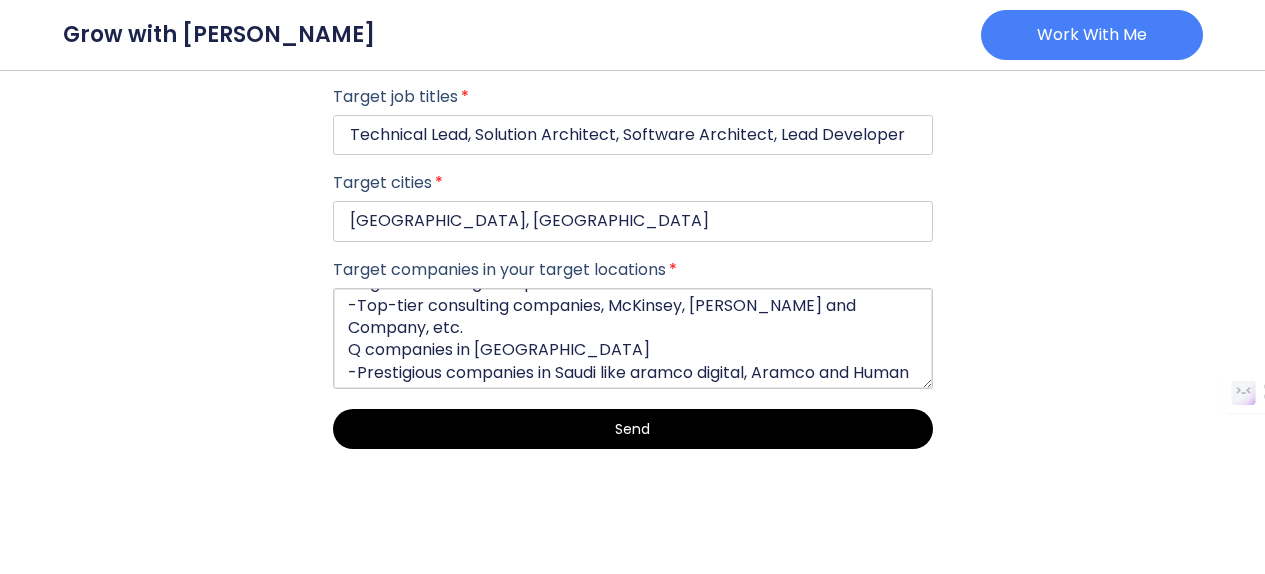 click on "-Technology companies like Microsoft
-Big 4 Consulting Companies
-Top-tier consulting companies, McKinsey, Bain and Company, etc.
Q companies in Qatar
-Prestigious companies in Saudi like aramco digital, Aramco and Human" at bounding box center (633, 339) 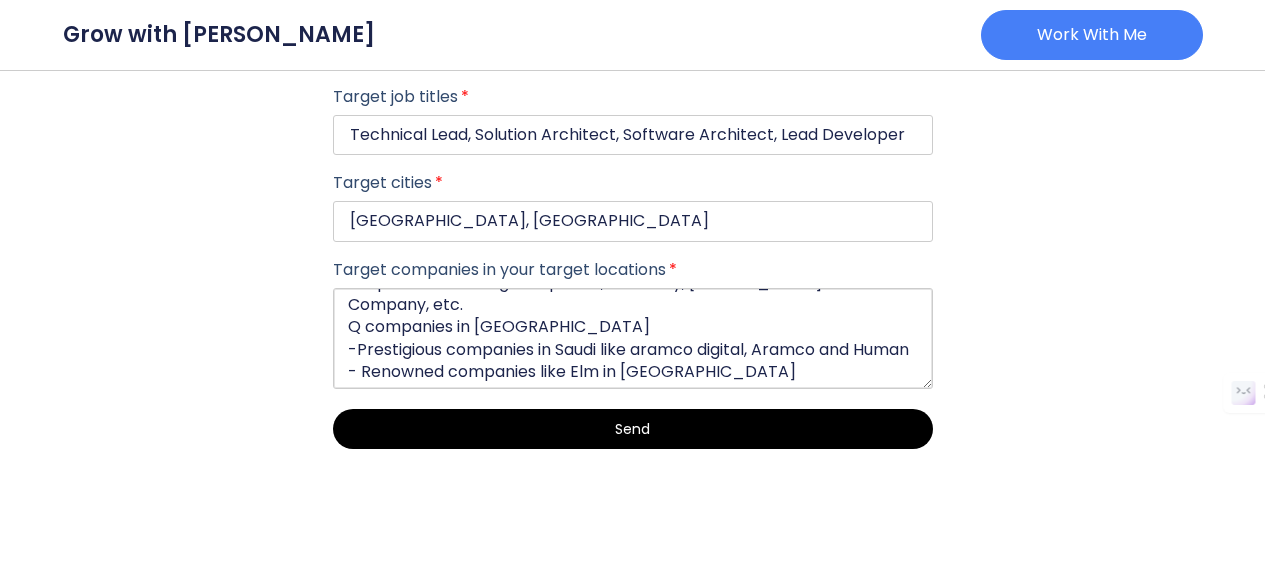 scroll, scrollTop: 106, scrollLeft: 0, axis: vertical 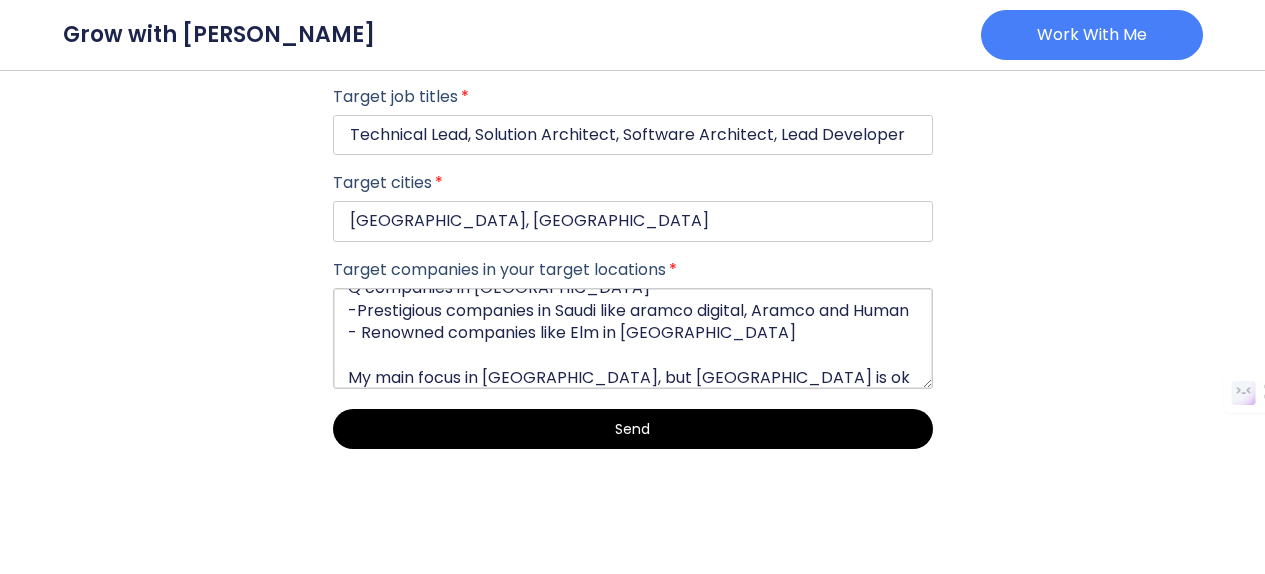 type on "-Technology companies like Microsoft
-Big 4 Consulting Companies
-Top-tier consulting companies, McKinsey, Bain and Company, etc.
Q companies in Qatar
-Prestigious companies in Saudi like aramco digital, Aramco and Human
- Renowned companies like Elm in Riyadh
My main focus in Riyadh, but Doha is ok as well." 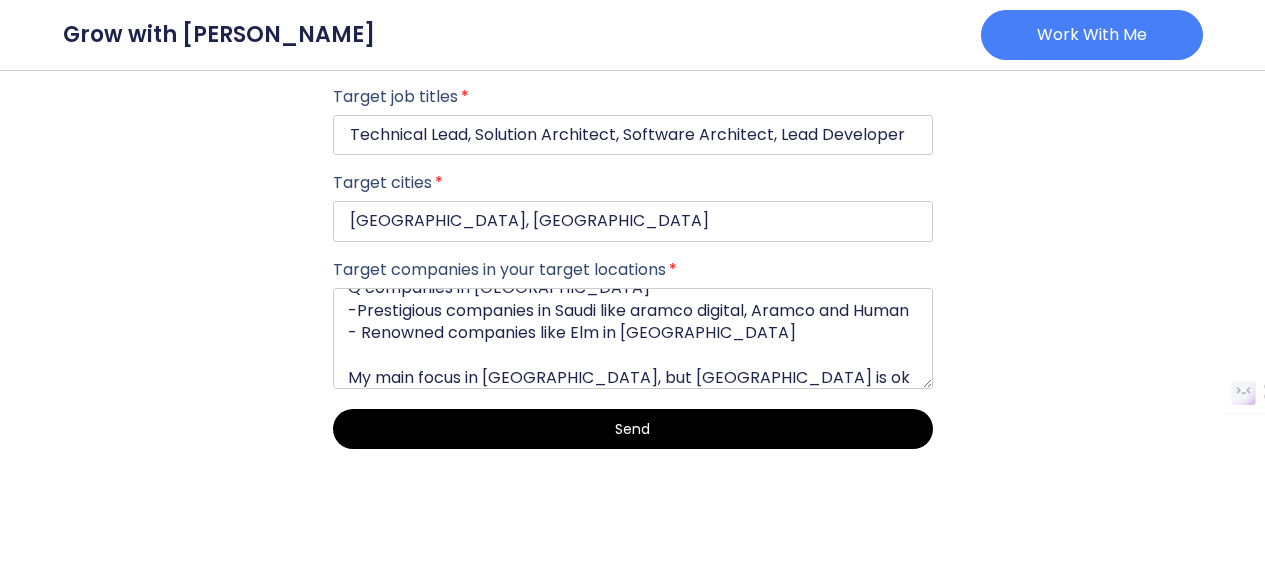 drag, startPoint x: 607, startPoint y: 402, endPoint x: 617, endPoint y: 420, distance: 20.59126 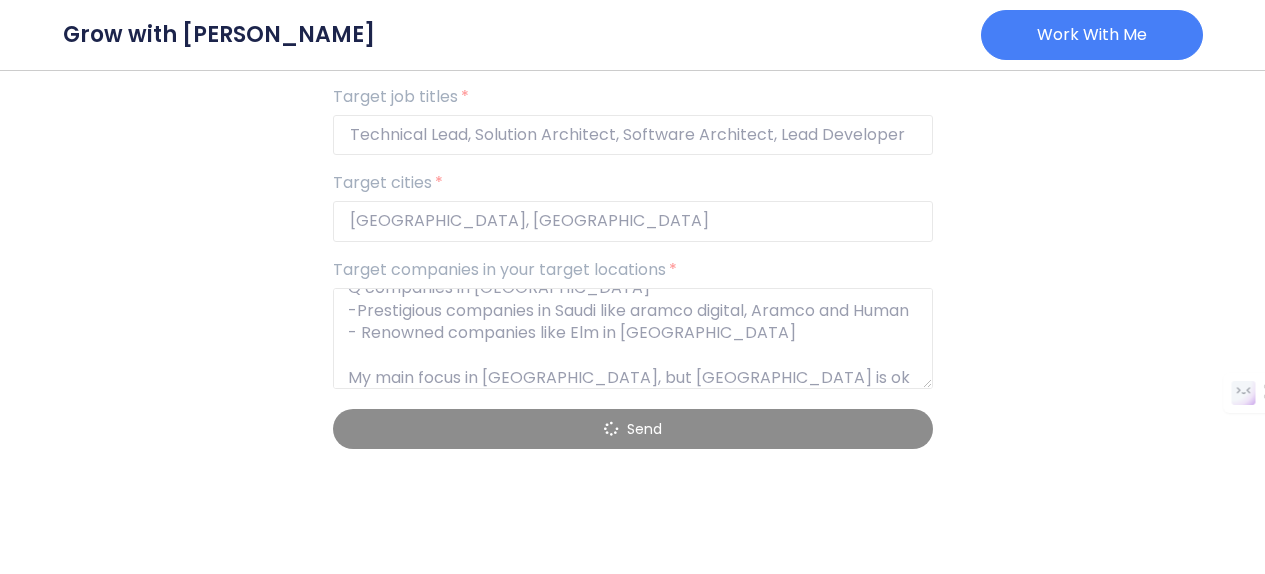 scroll, scrollTop: 0, scrollLeft: 0, axis: both 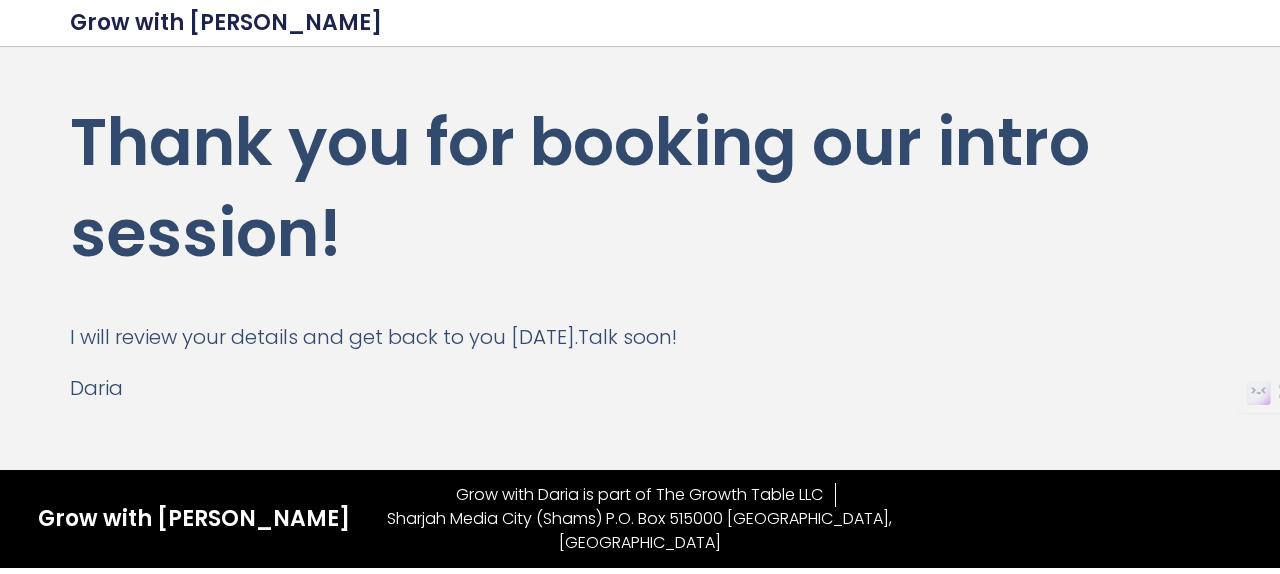 click on "Grow with [PERSON_NAME]" at bounding box center (226, 22) 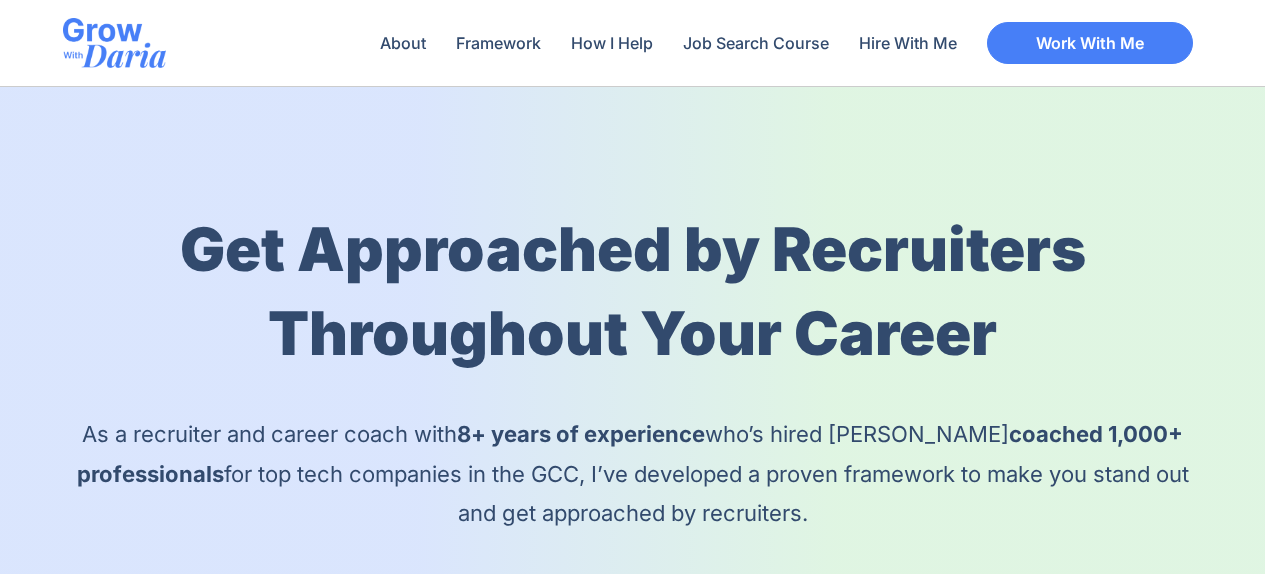 scroll, scrollTop: 0, scrollLeft: 0, axis: both 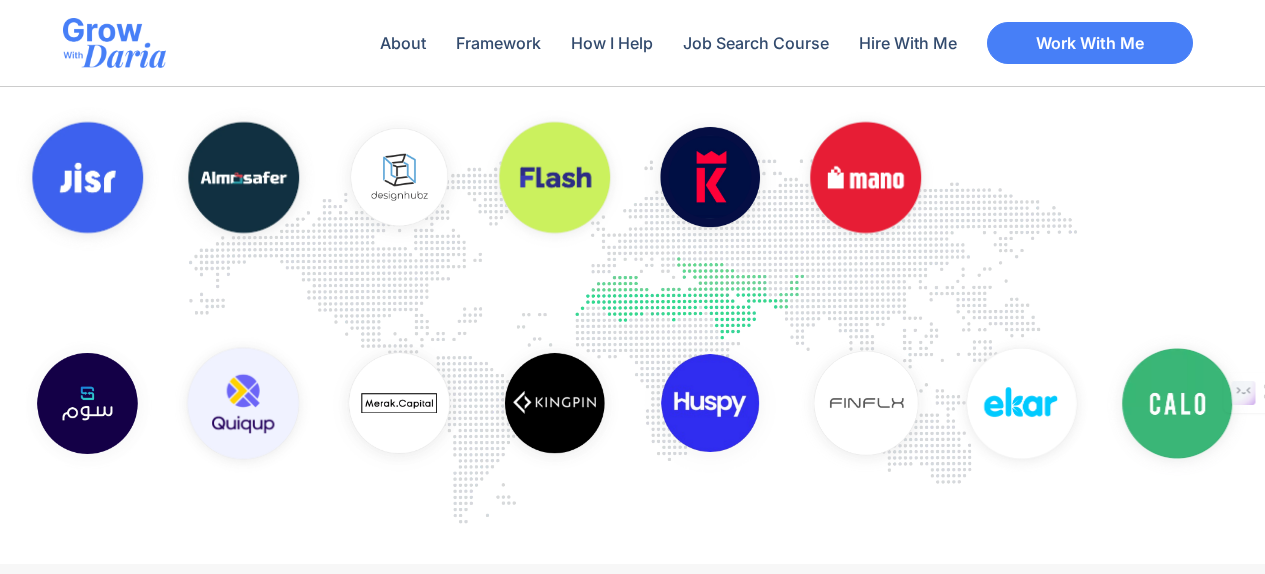 click at bounding box center [866, 405] 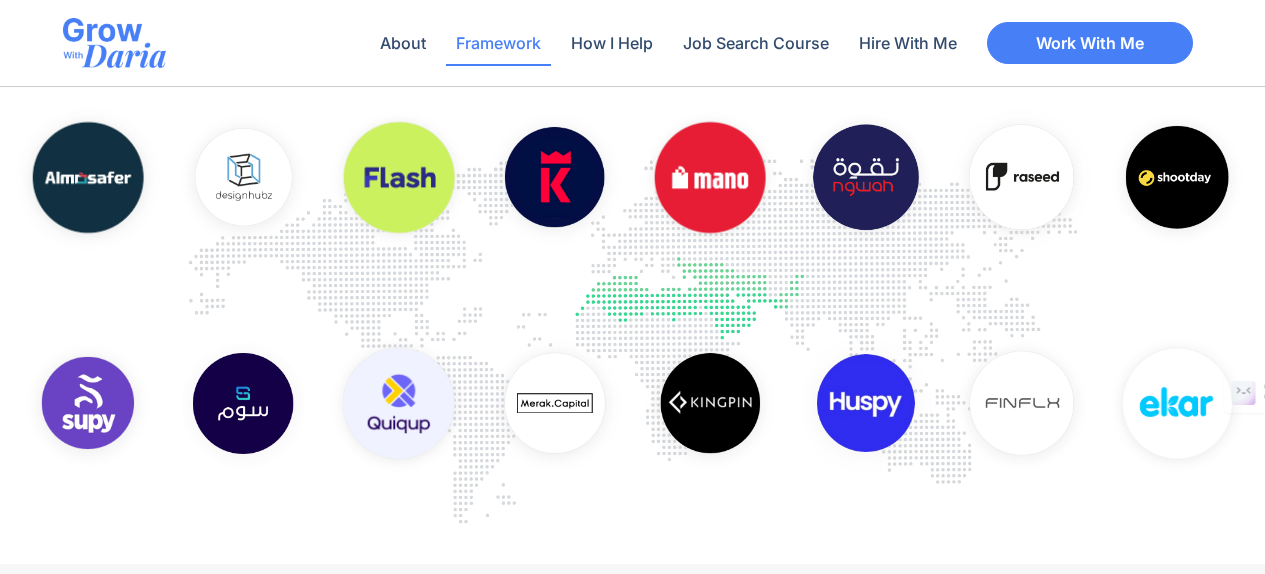 click on "Framework" 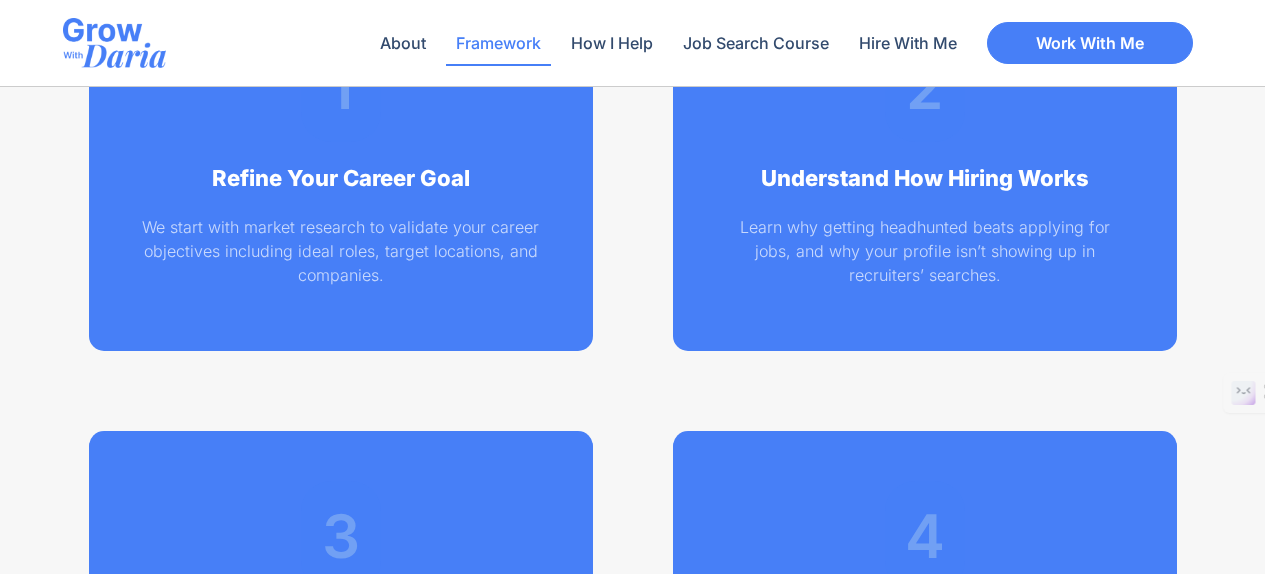 scroll, scrollTop: 2856, scrollLeft: 0, axis: vertical 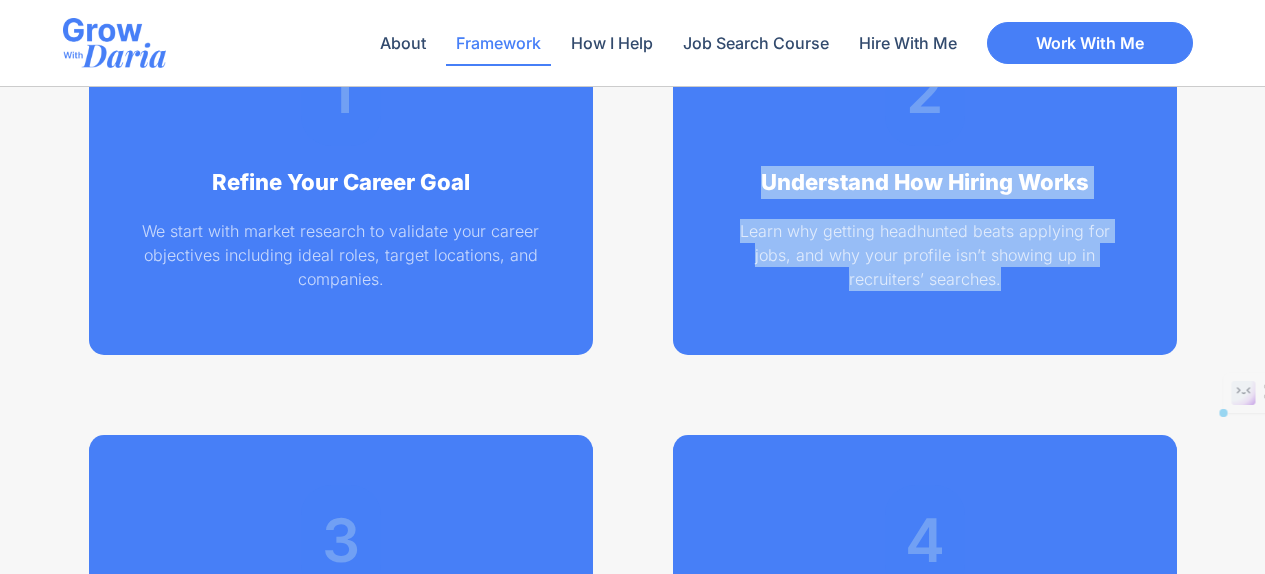 drag, startPoint x: 1010, startPoint y: 281, endPoint x: 728, endPoint y: 182, distance: 298.8729 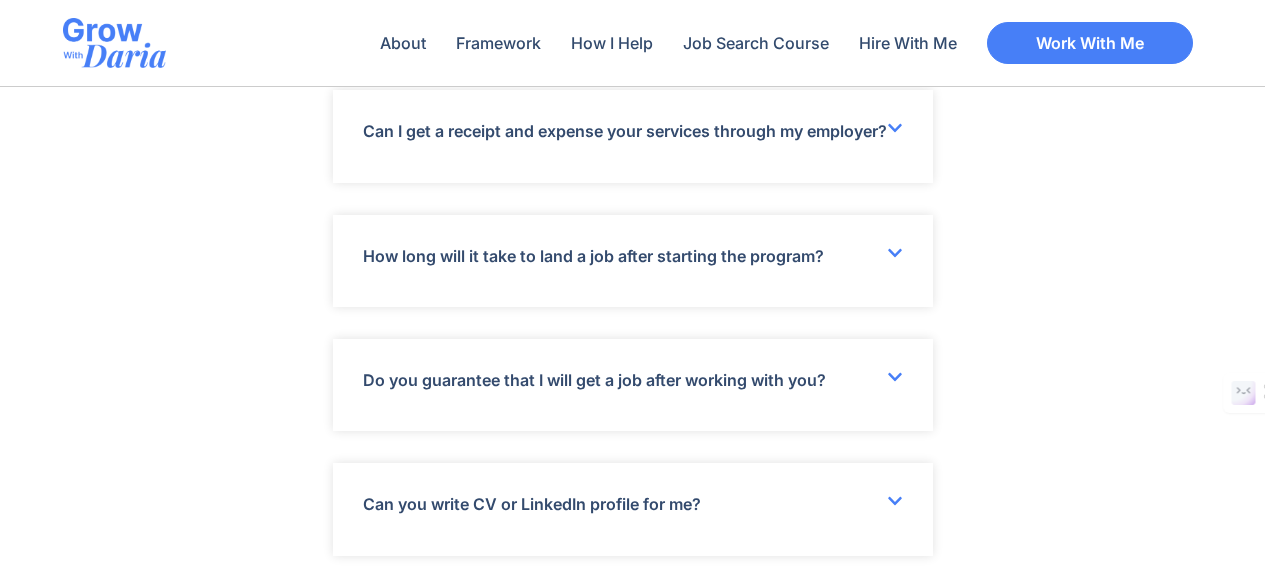 scroll, scrollTop: 5751, scrollLeft: 0, axis: vertical 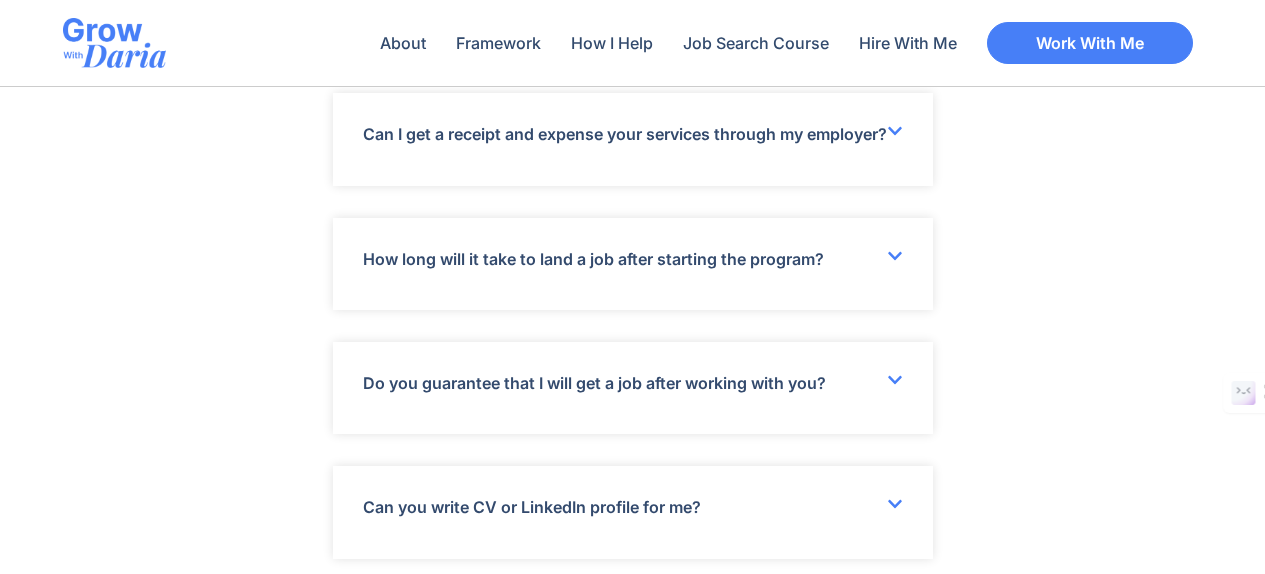 click on "How long will it take to land a job after starting the program?" at bounding box center [593, 259] 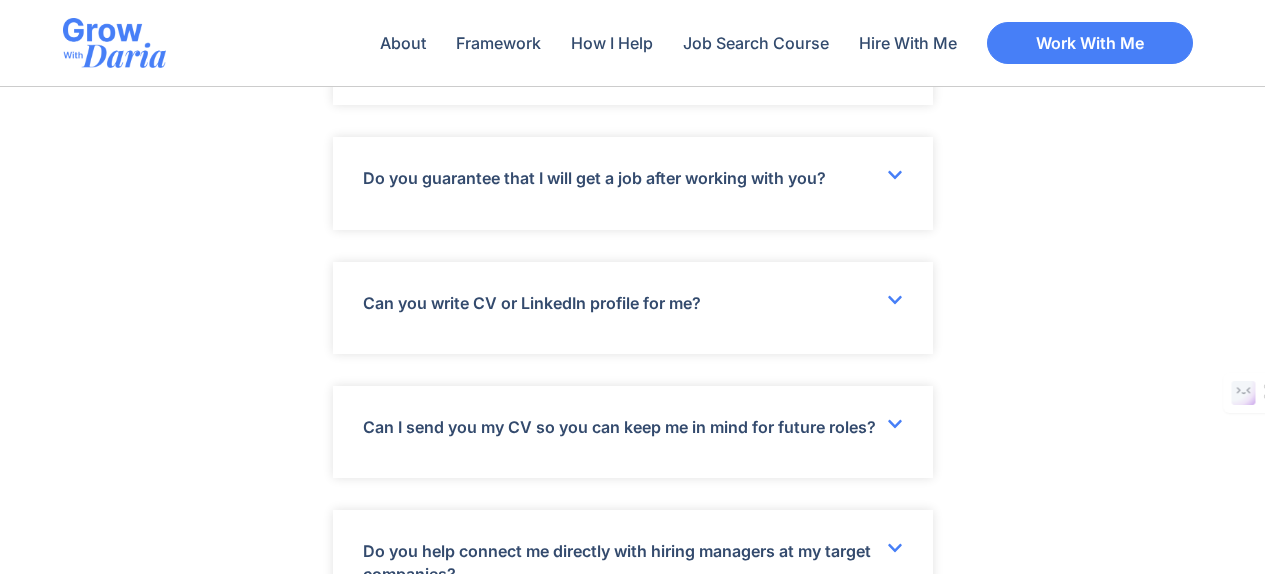 scroll, scrollTop: 6151, scrollLeft: 0, axis: vertical 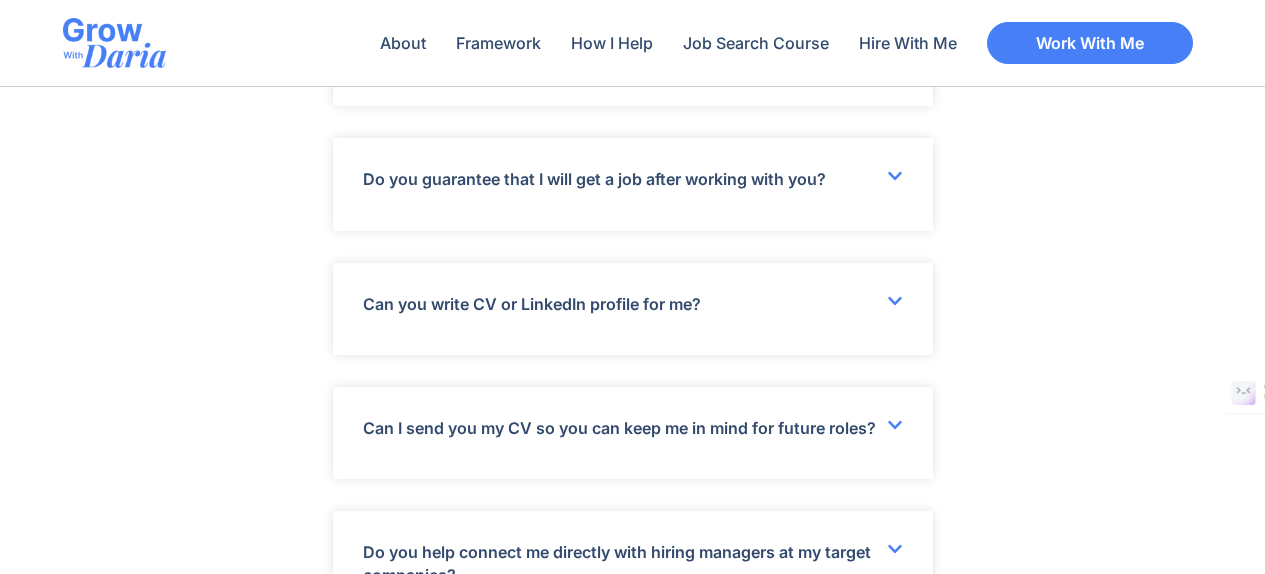 click on "Do you guarantee that I will get a job after working with you?" at bounding box center (633, 184) 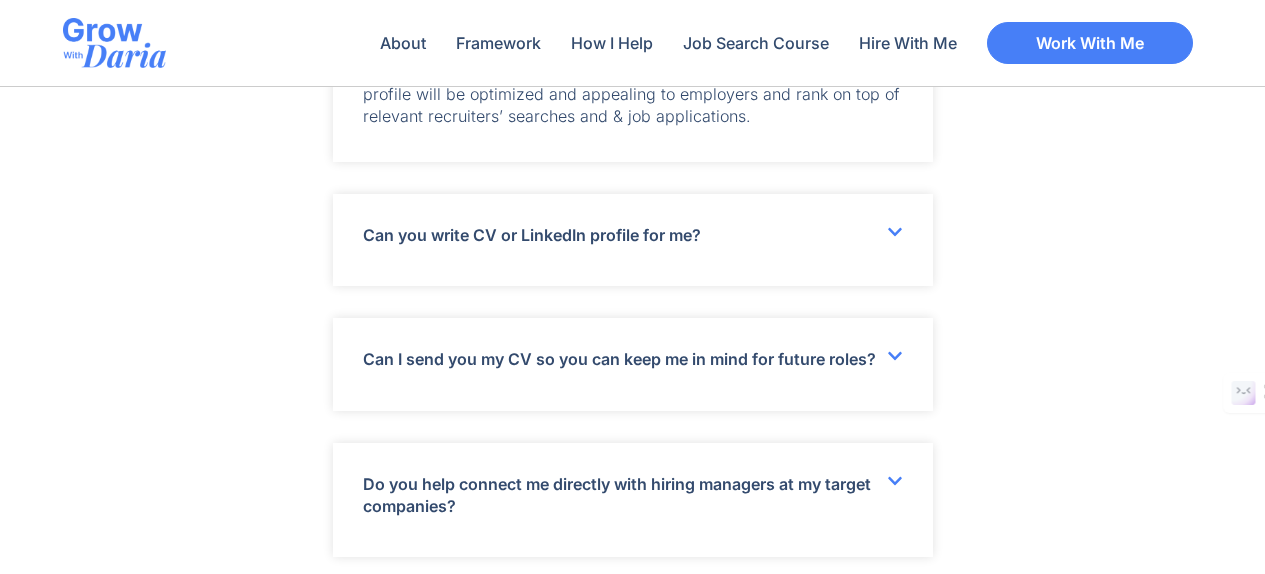 scroll, scrollTop: 6407, scrollLeft: 0, axis: vertical 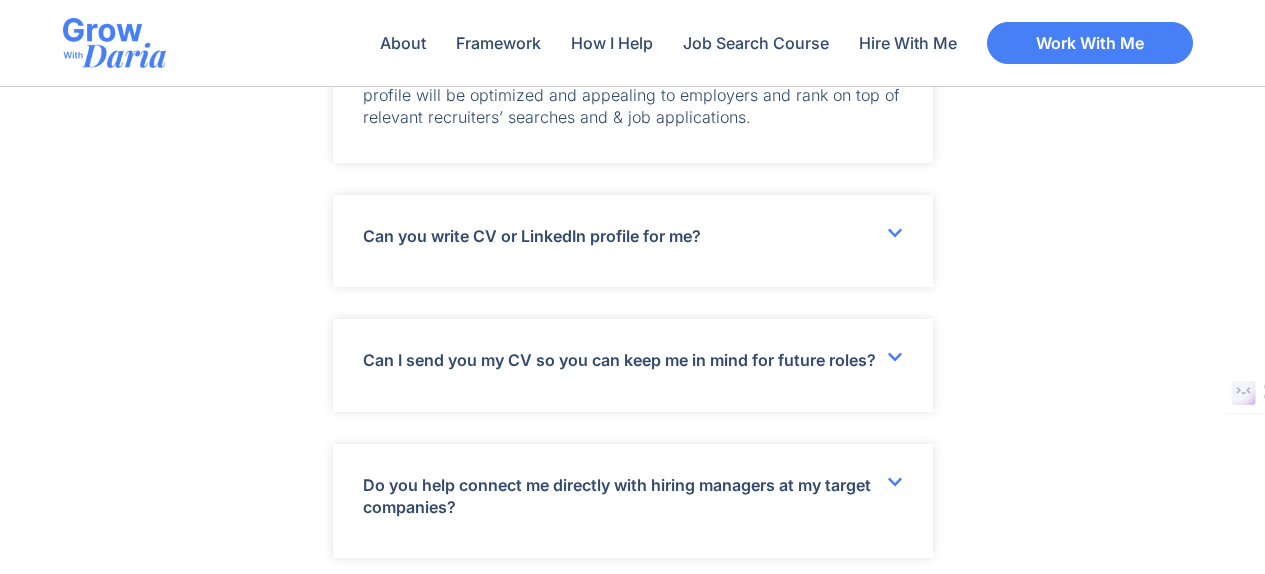 click on "Can you write CV or LinkedIn profile for me?" at bounding box center [633, 241] 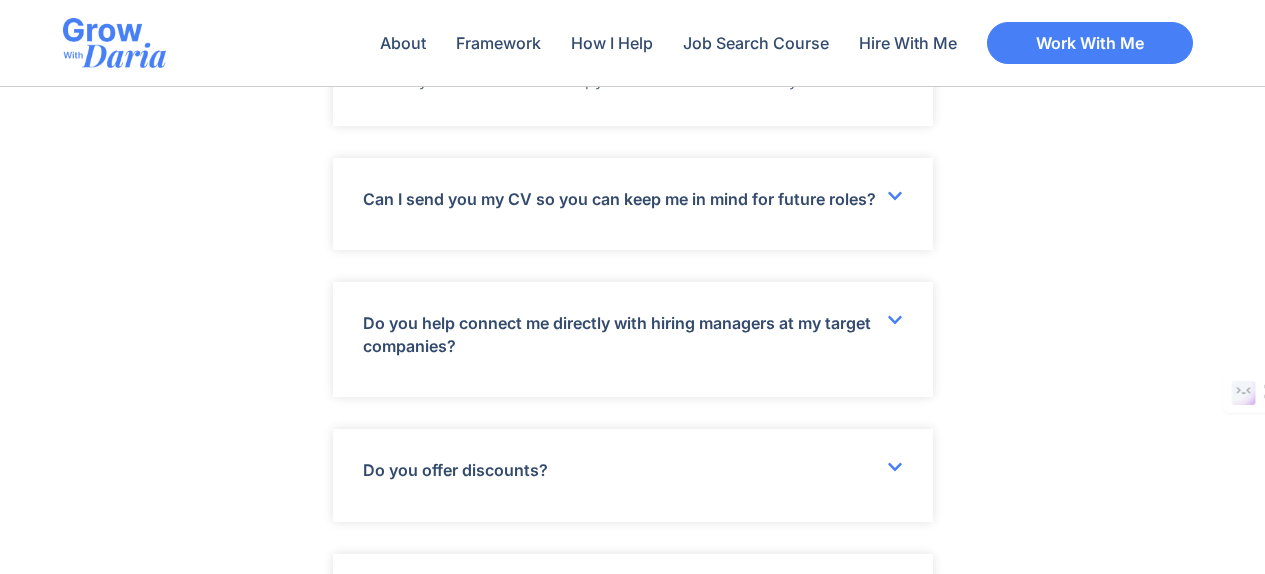 scroll, scrollTop: 6681, scrollLeft: 0, axis: vertical 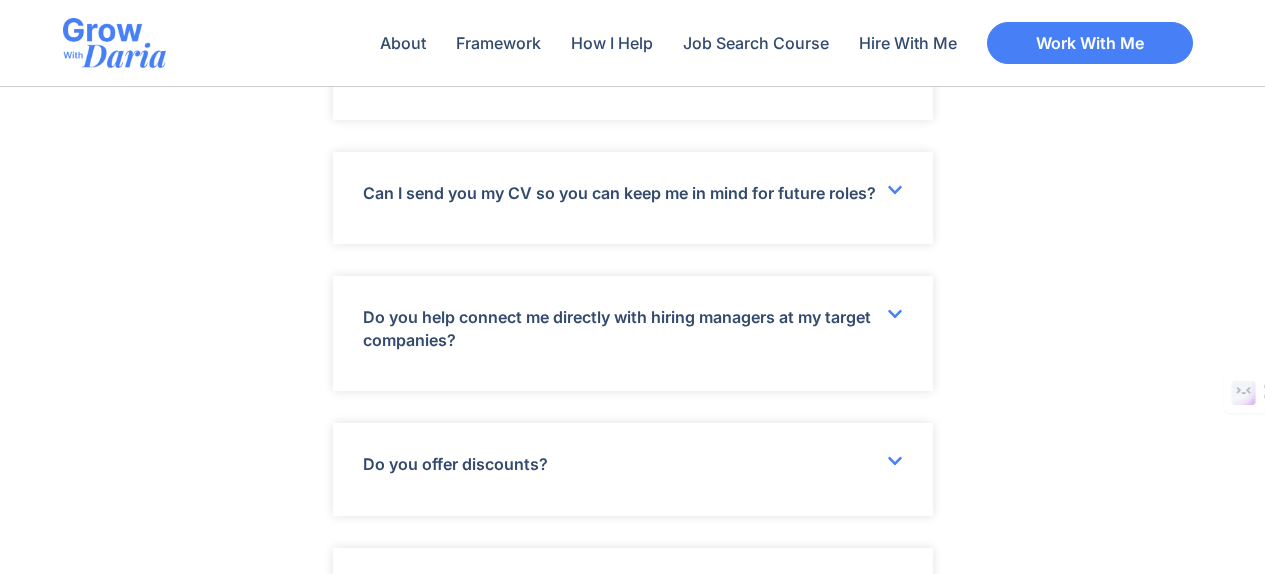 click on "Do you help connect me directly with hiring managers at my target companies?" at bounding box center [617, 328] 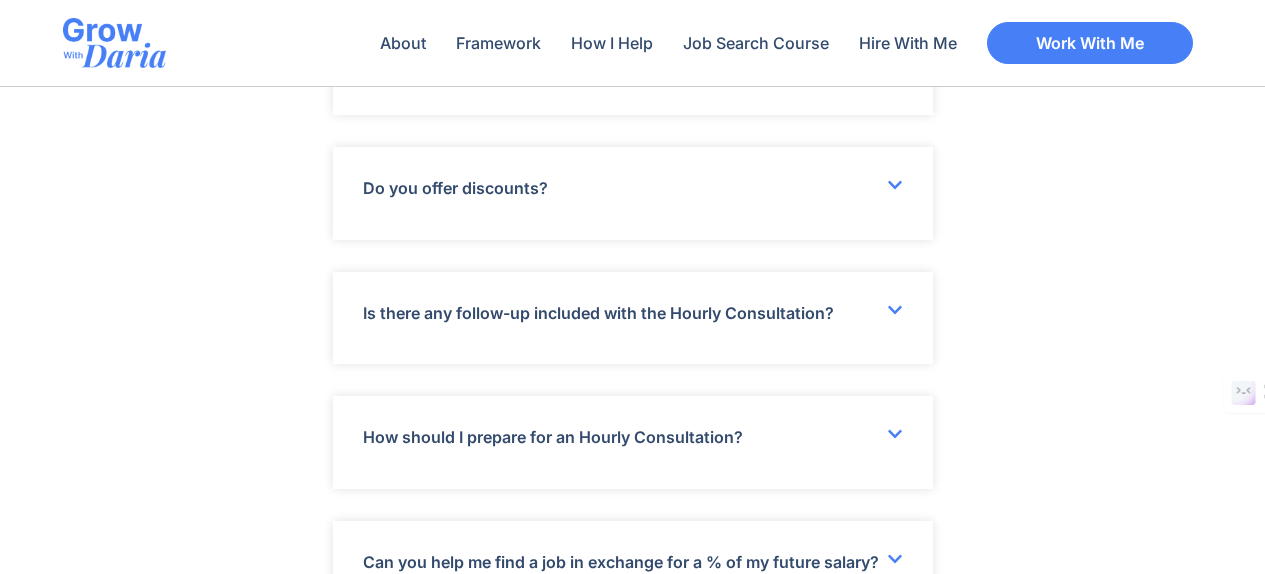 scroll, scrollTop: 7095, scrollLeft: 0, axis: vertical 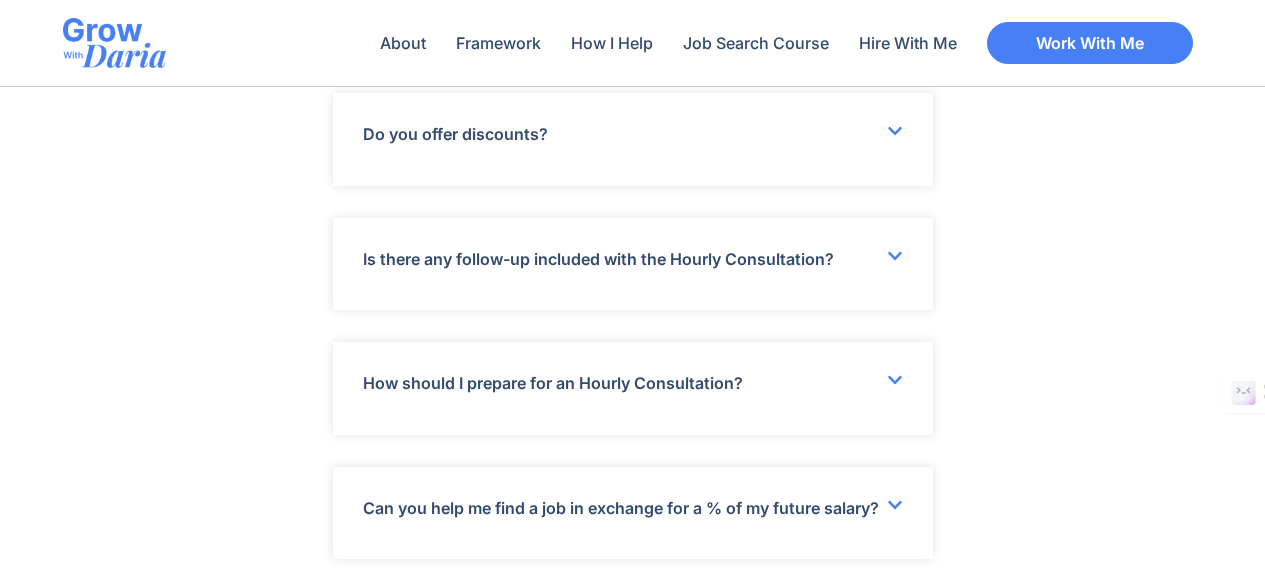 click on "Do you offer discounts?" at bounding box center [633, 139] 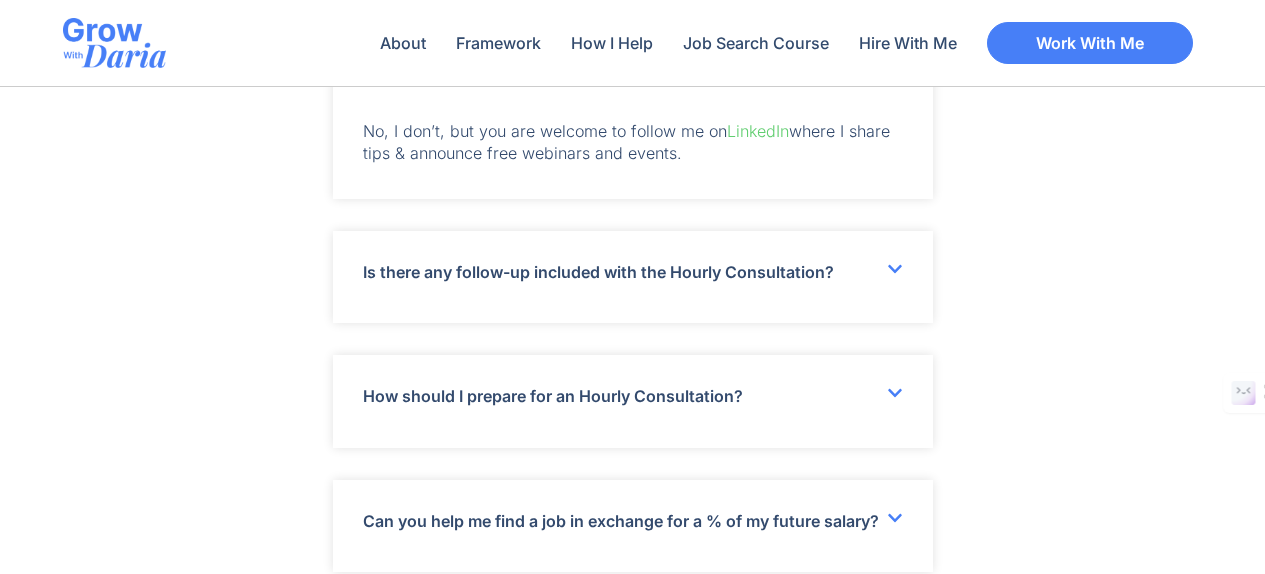 scroll, scrollTop: 7165, scrollLeft: 0, axis: vertical 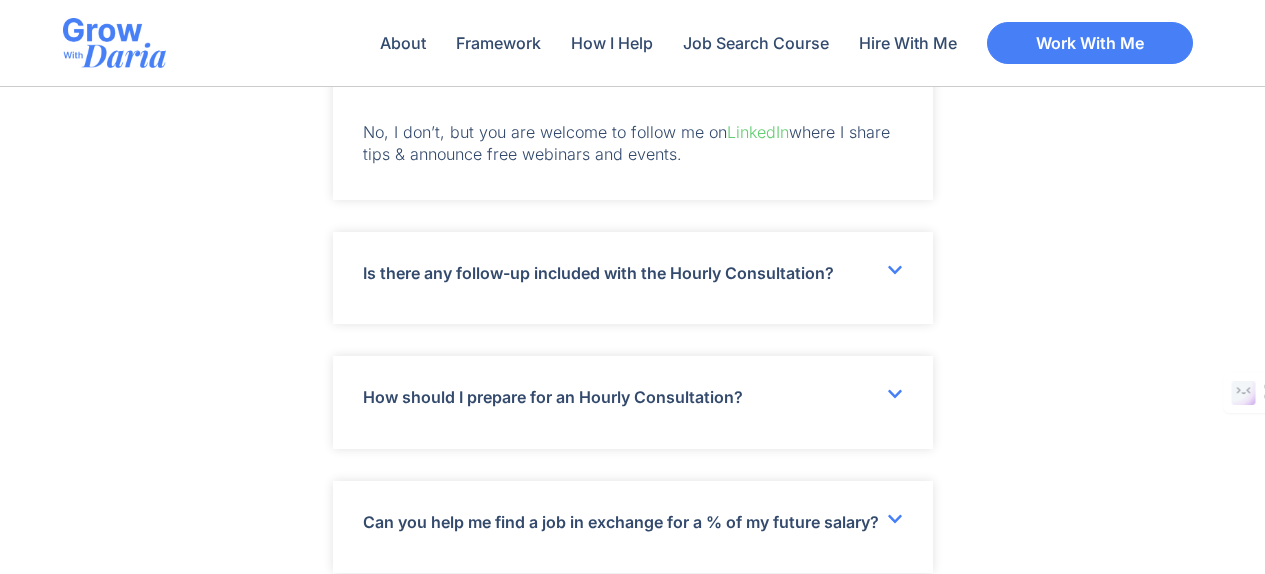click on "Is there any follow-up included with the Hourly Consultation?" at bounding box center (633, 278) 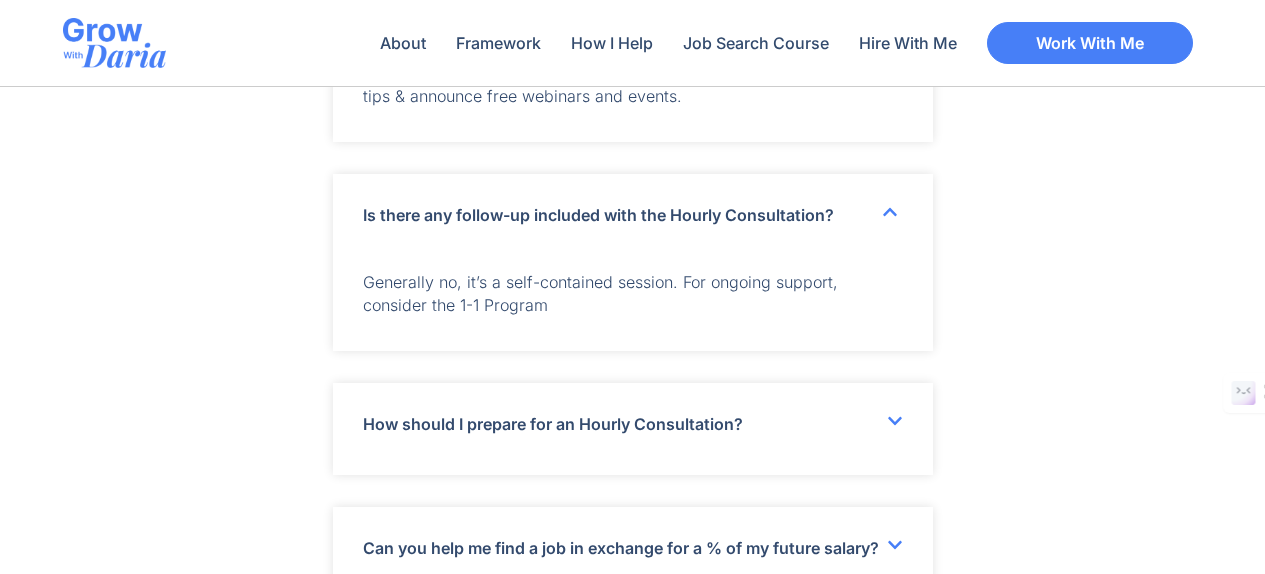 scroll, scrollTop: 7329, scrollLeft: 0, axis: vertical 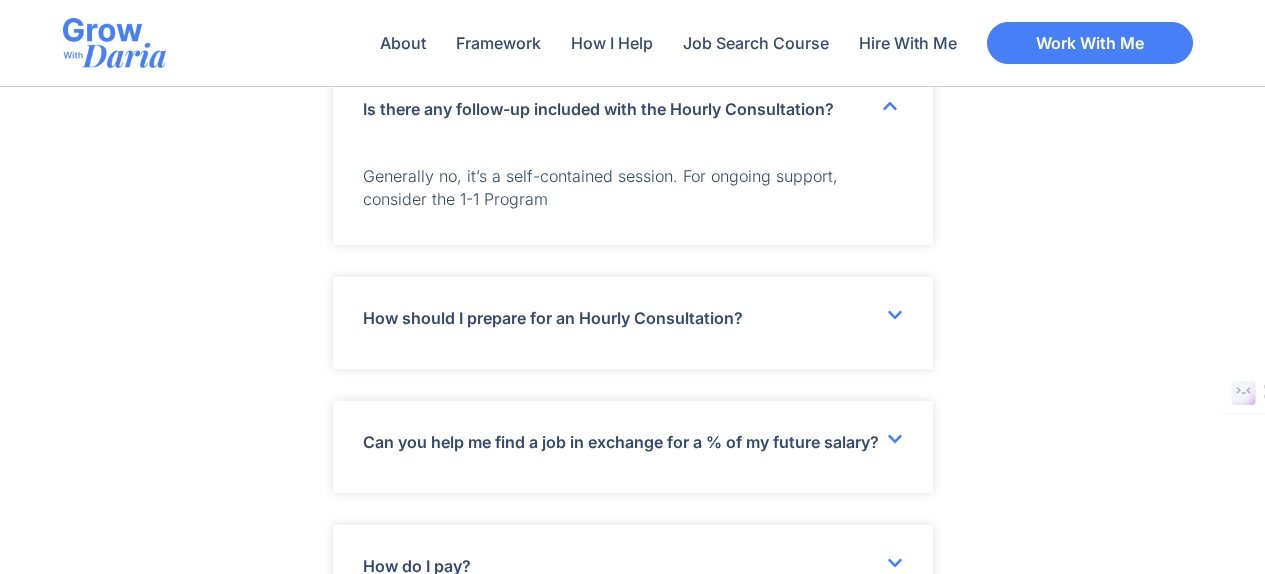 click on "How should I prepare for an Hourly Consultation?" at bounding box center [633, 323] 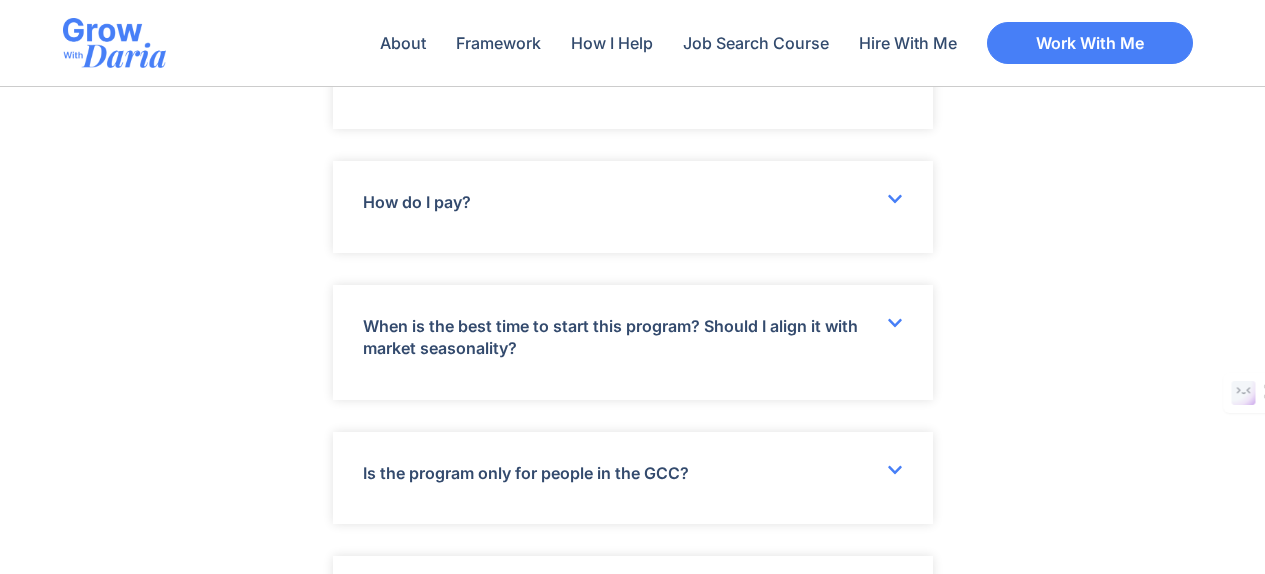 scroll, scrollTop: 7777, scrollLeft: 0, axis: vertical 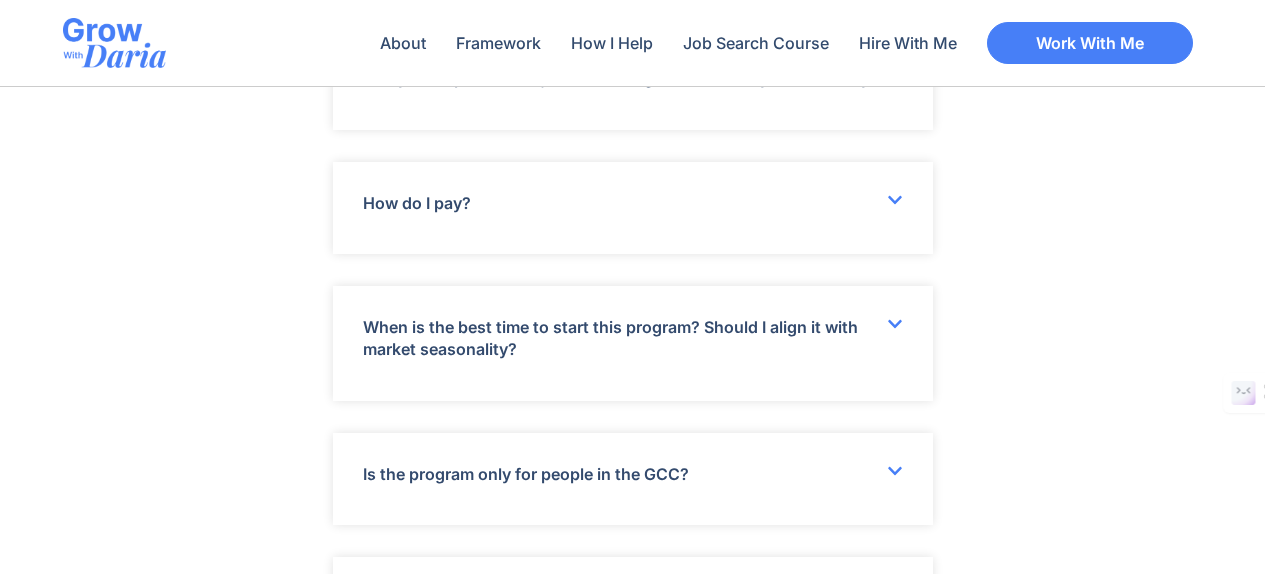click on "How do I pay?" at bounding box center [633, 208] 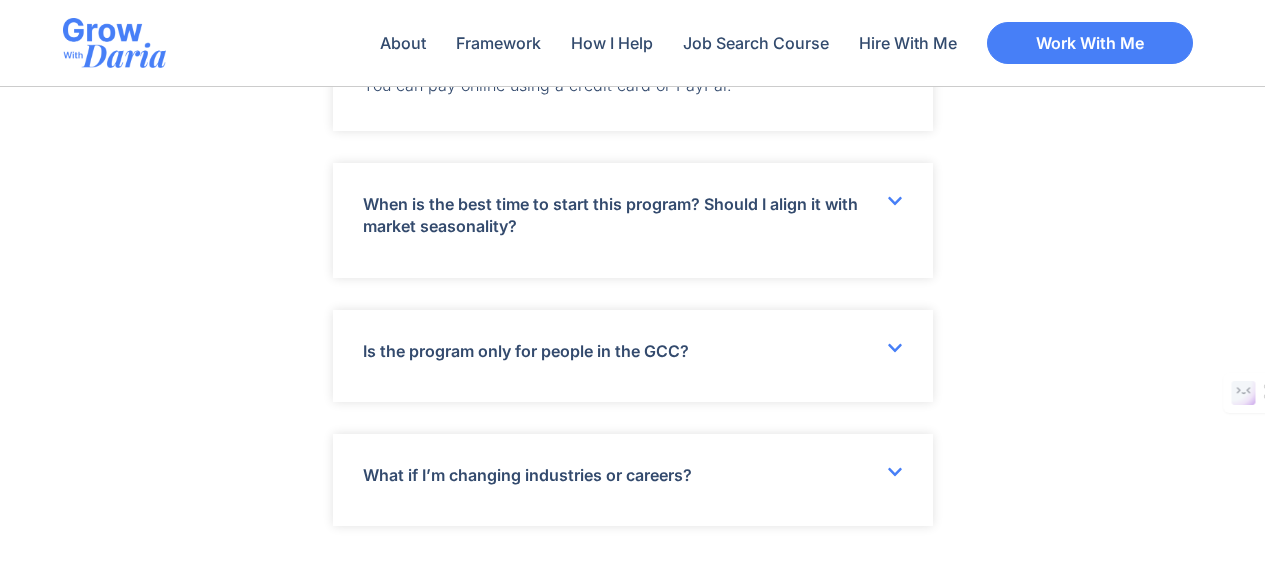 scroll, scrollTop: 7957, scrollLeft: 0, axis: vertical 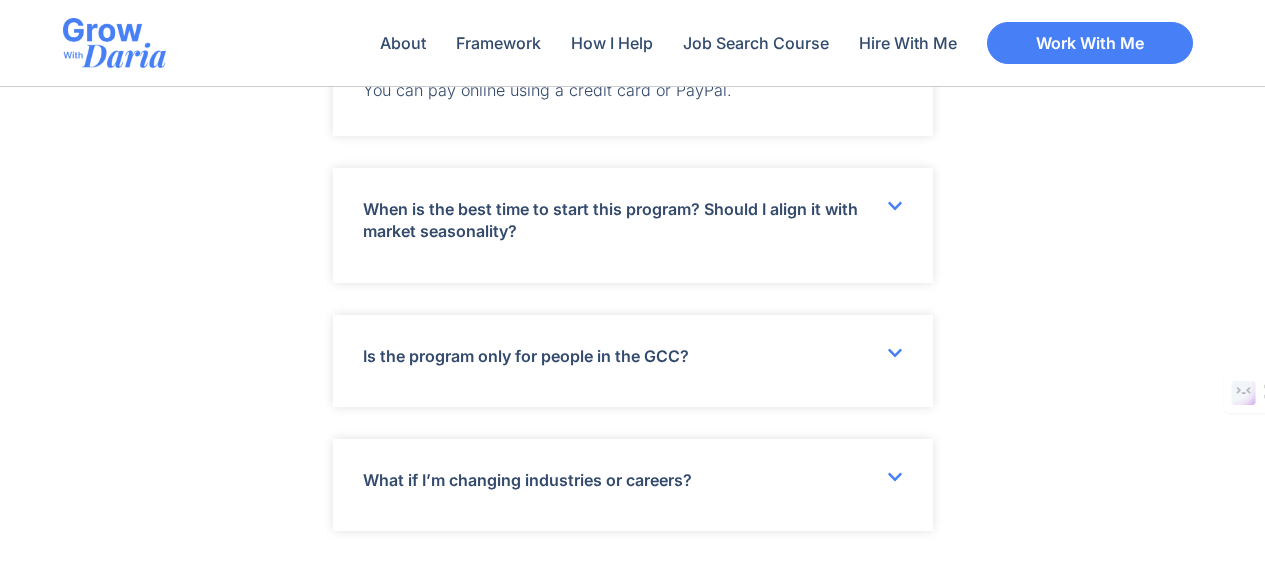 click on "Is the program only for people in the GCC?" at bounding box center [633, 361] 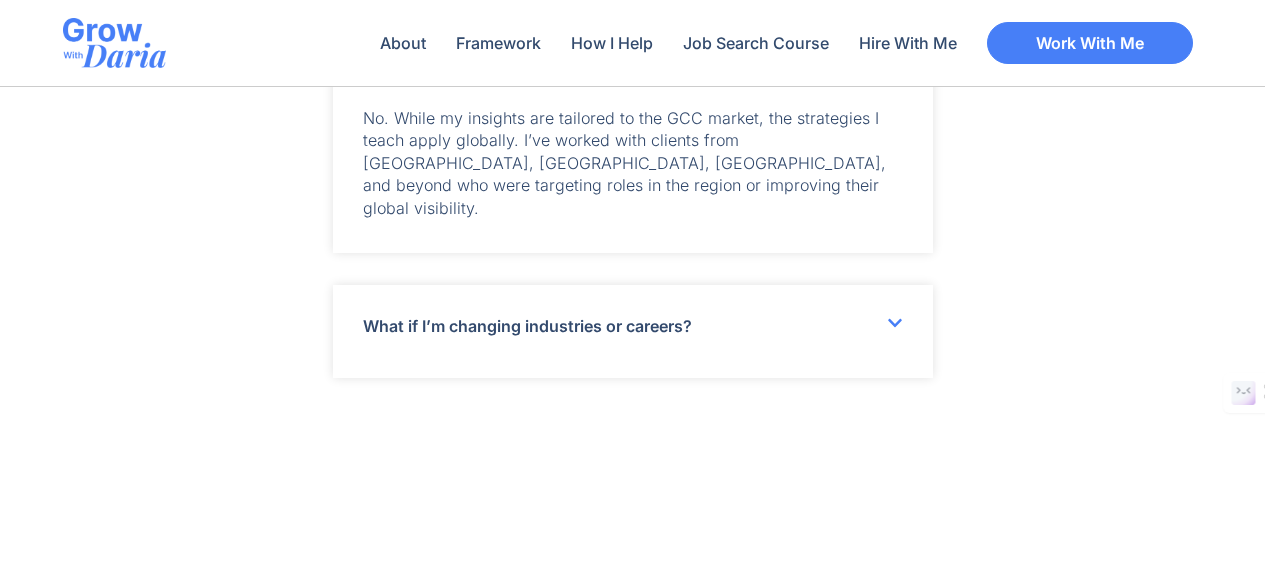 scroll, scrollTop: 8187, scrollLeft: 0, axis: vertical 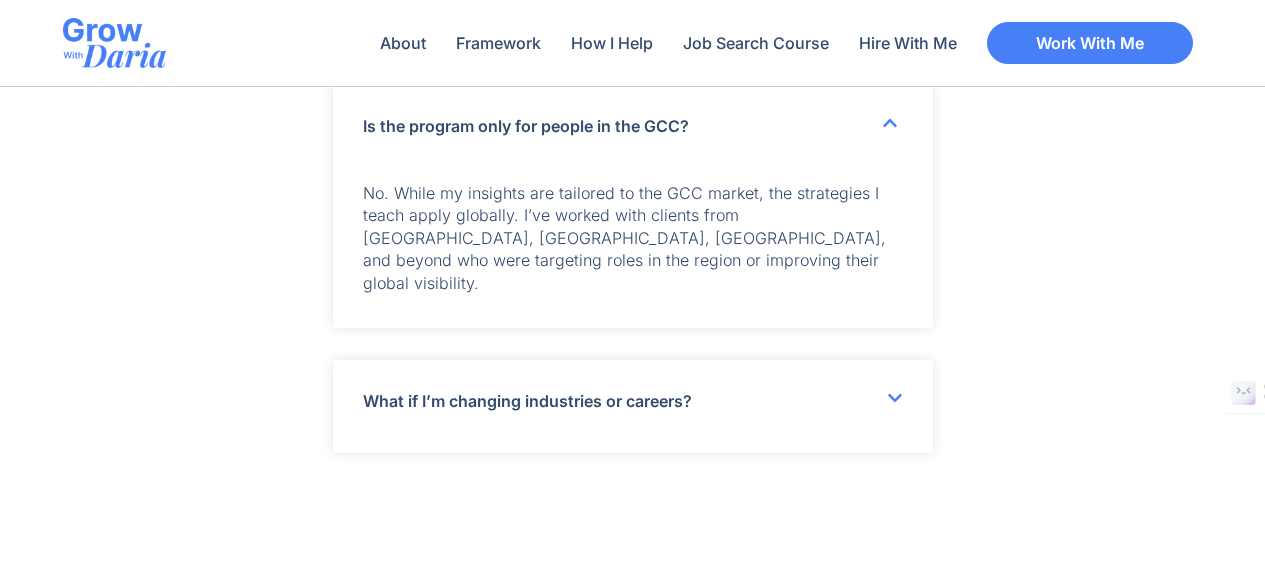 click on "What if I’m changing industries or careers?" at bounding box center [633, 406] 